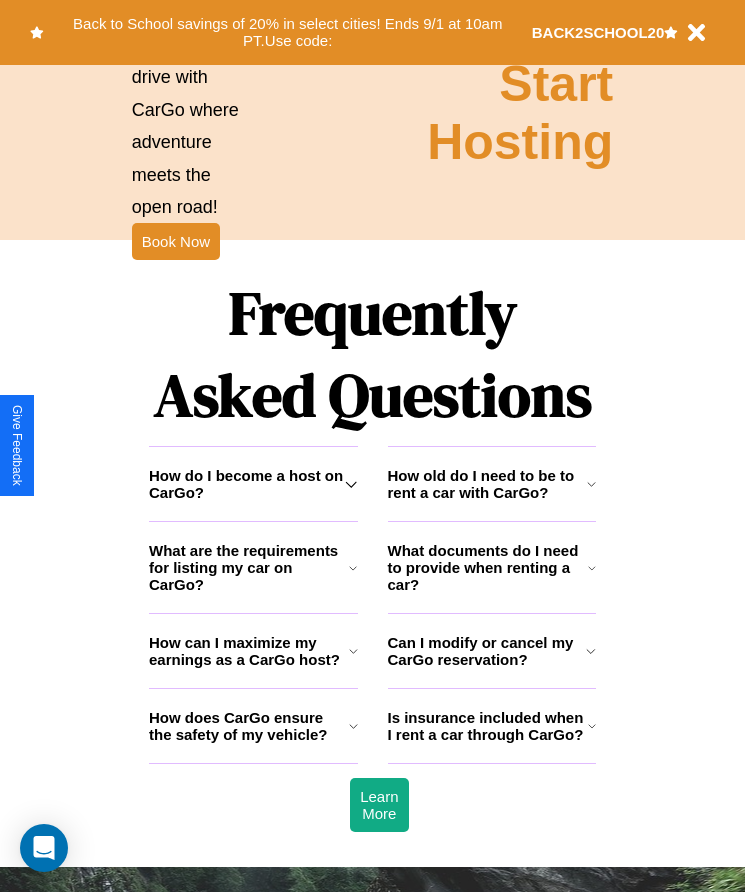 scroll, scrollTop: 2608, scrollLeft: 0, axis: vertical 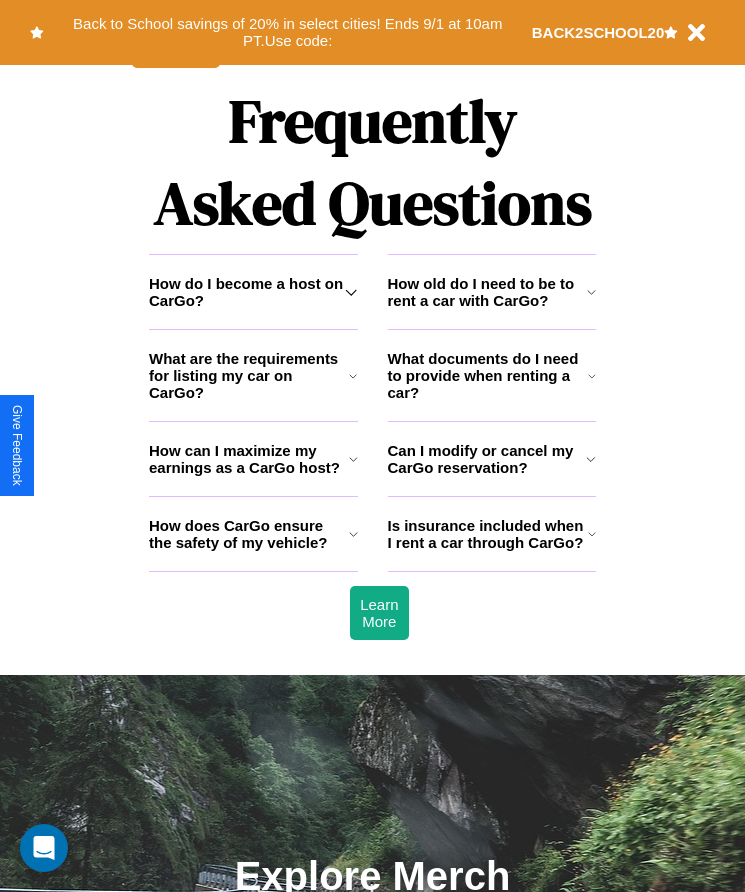 click on "How old do I need to be to rent a car with CarGo?" at bounding box center (487, 292) 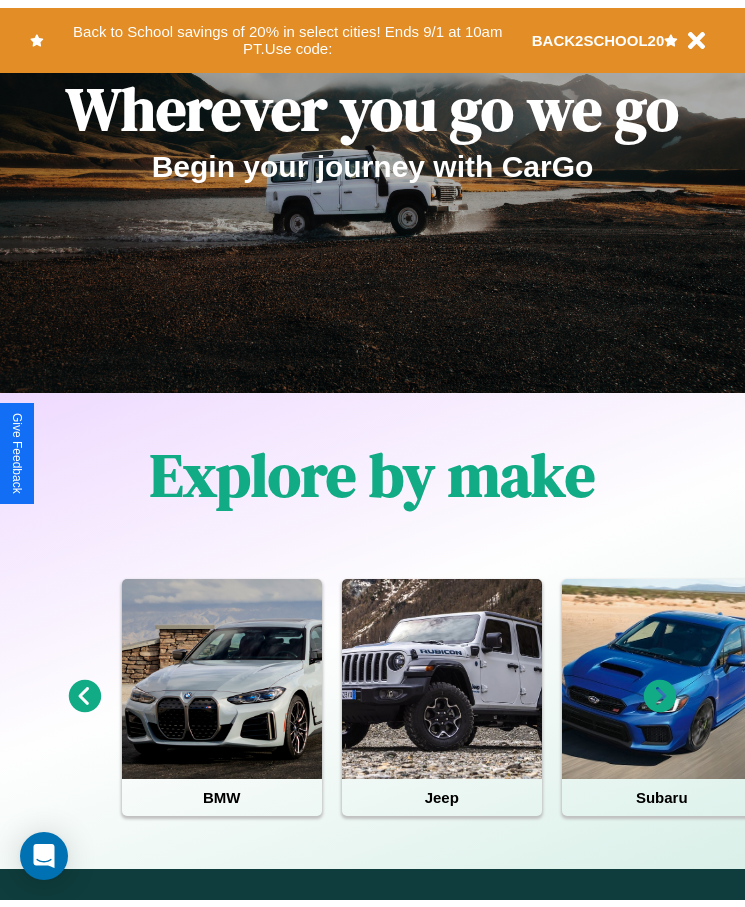 scroll, scrollTop: 0, scrollLeft: 0, axis: both 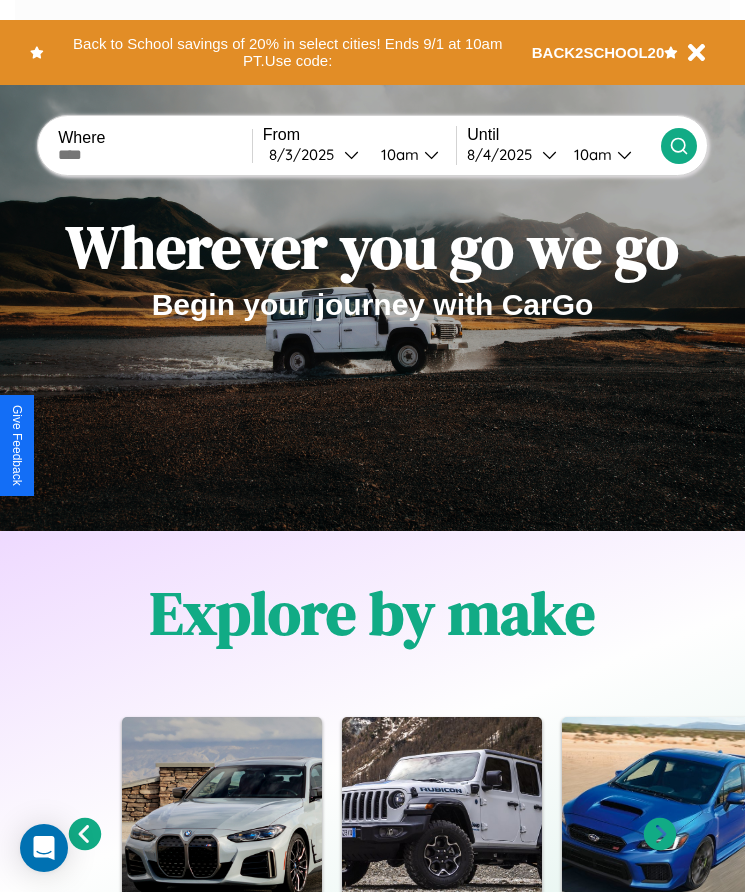click at bounding box center [155, 155] 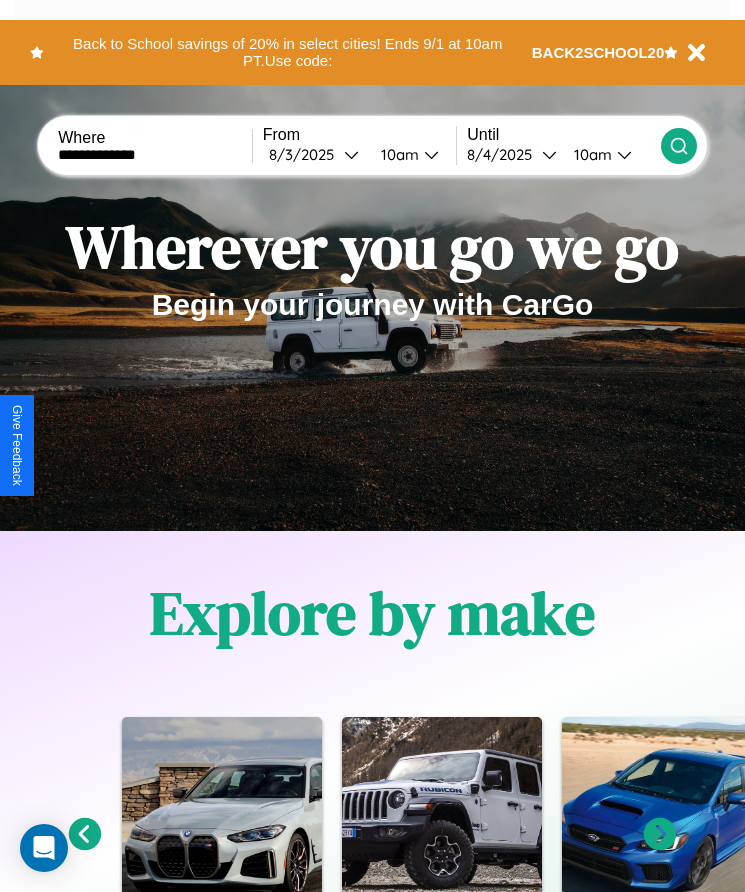 type on "**********" 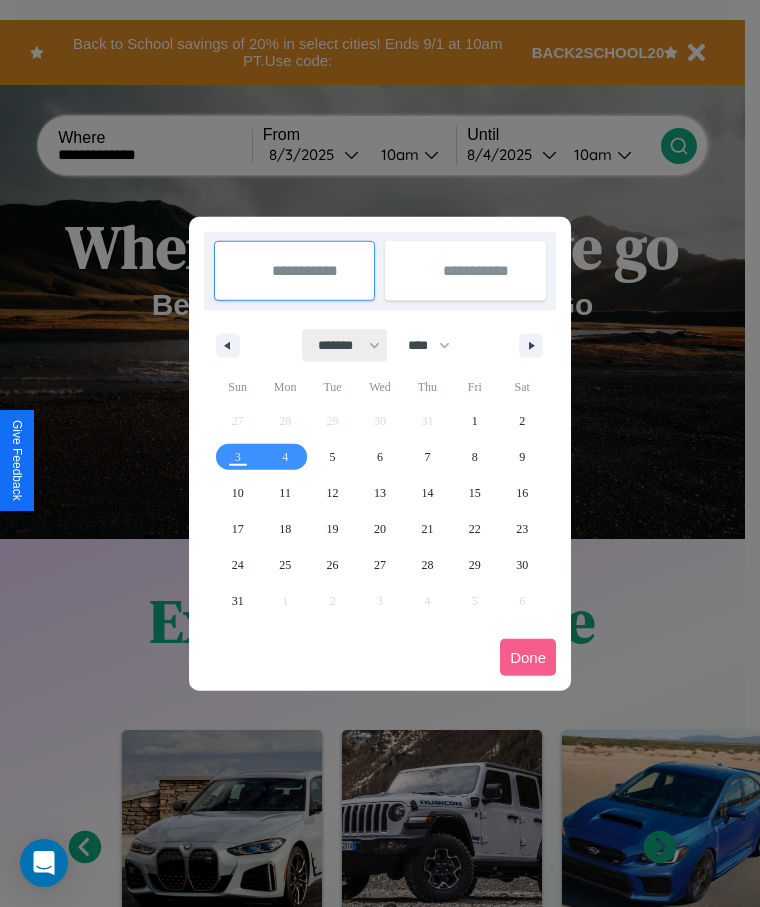 click on "******* ******** ***** ***** *** **** **** ****** ********* ******* ******** ********" at bounding box center [345, 345] 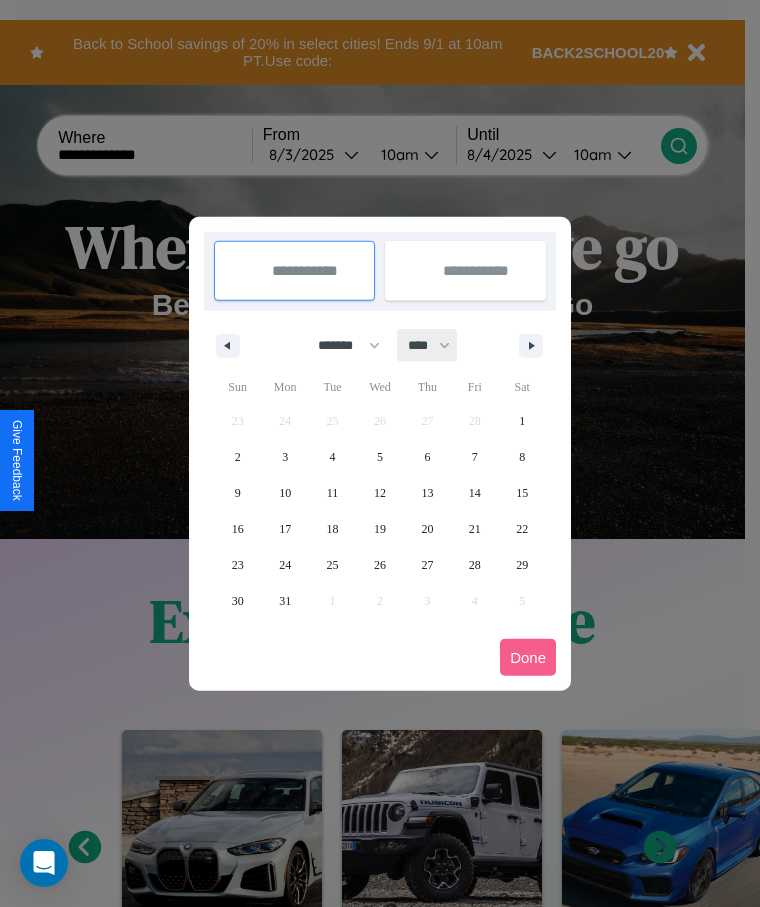 click on "**** **** **** **** **** **** **** **** **** **** **** **** **** **** **** **** **** **** **** **** **** **** **** **** **** **** **** **** **** **** **** **** **** **** **** **** **** **** **** **** **** **** **** **** **** **** **** **** **** **** **** **** **** **** **** **** **** **** **** **** **** **** **** **** **** **** **** **** **** **** **** **** **** **** **** **** **** **** **** **** **** **** **** **** **** **** **** **** **** **** **** **** **** **** **** **** **** **** **** **** **** **** **** **** **** **** **** **** **** **** **** **** **** **** **** **** **** **** **** **** ****" at bounding box center [428, 345] 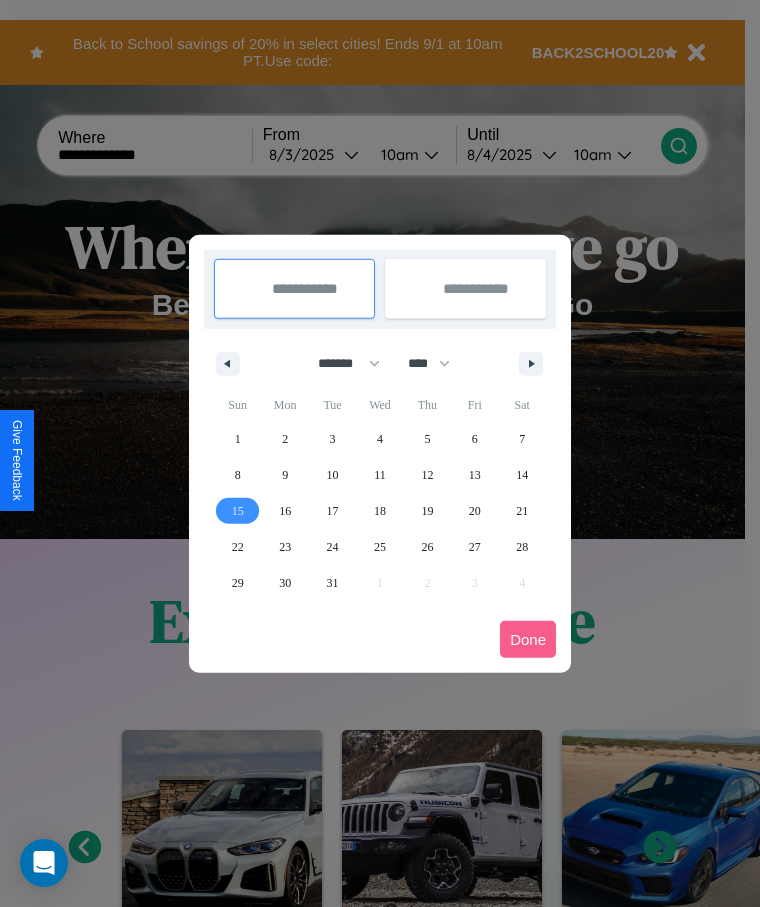 click on "15" at bounding box center (238, 511) 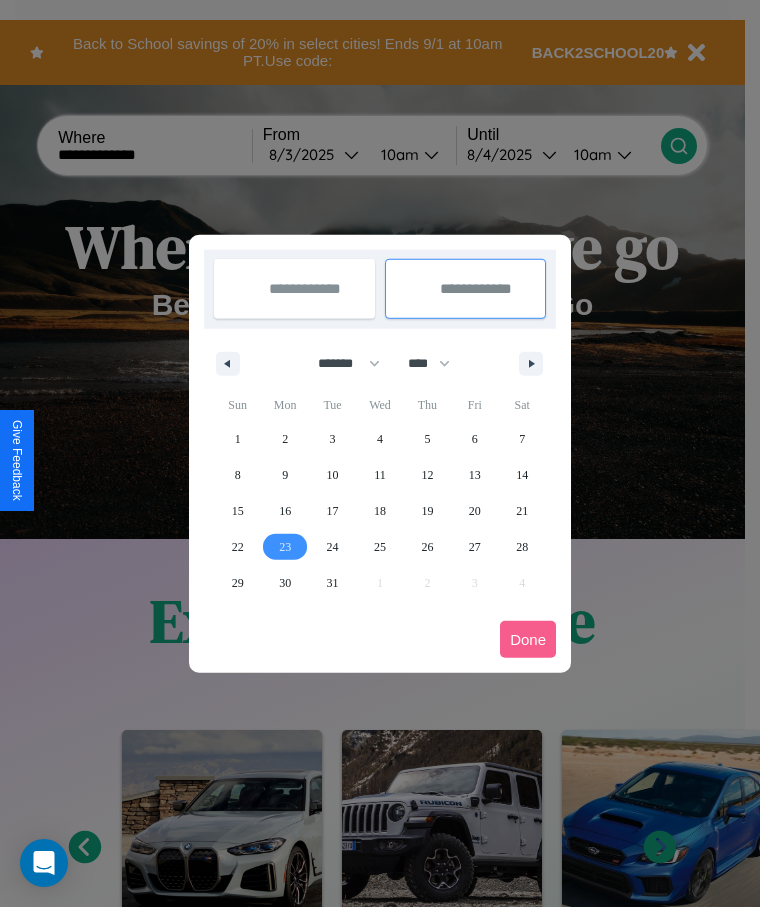click on "23" at bounding box center (285, 547) 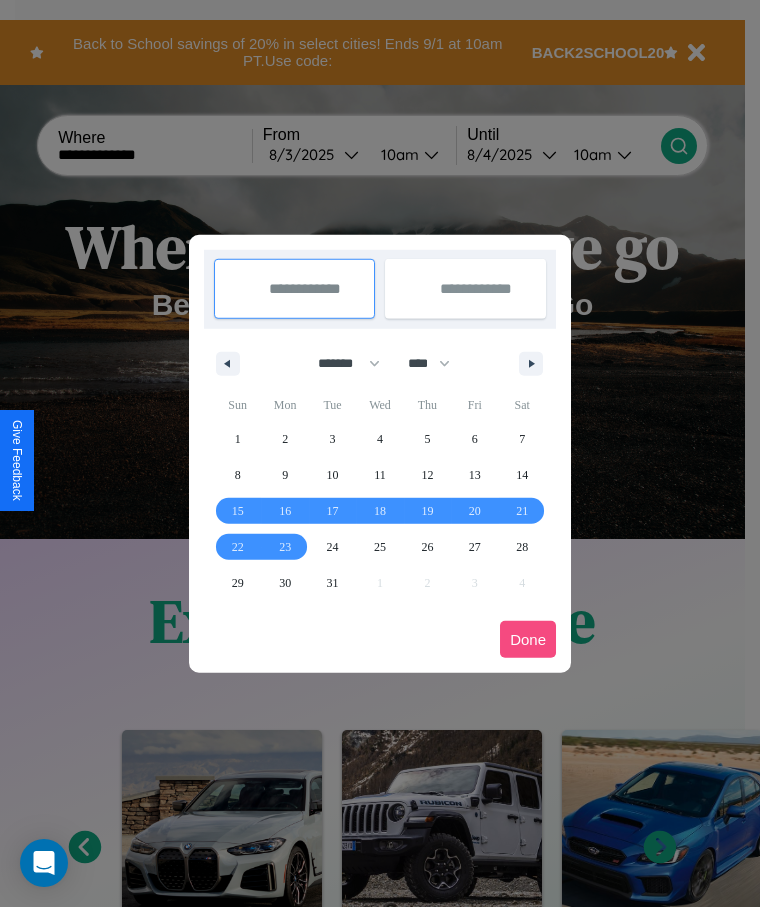 click on "Done" at bounding box center [528, 639] 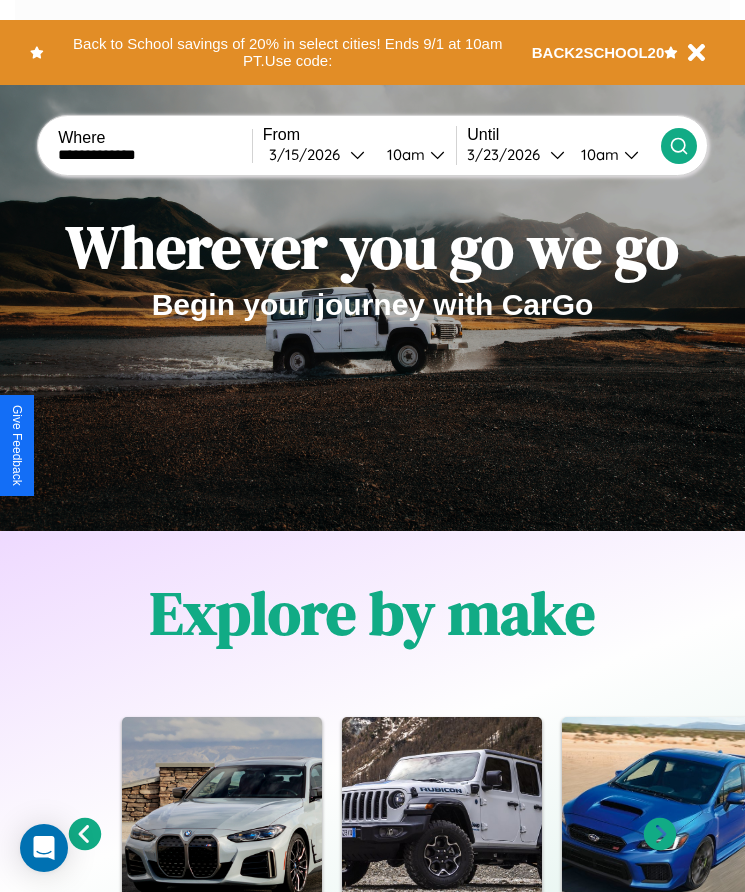 click on "10am" at bounding box center [597, 154] 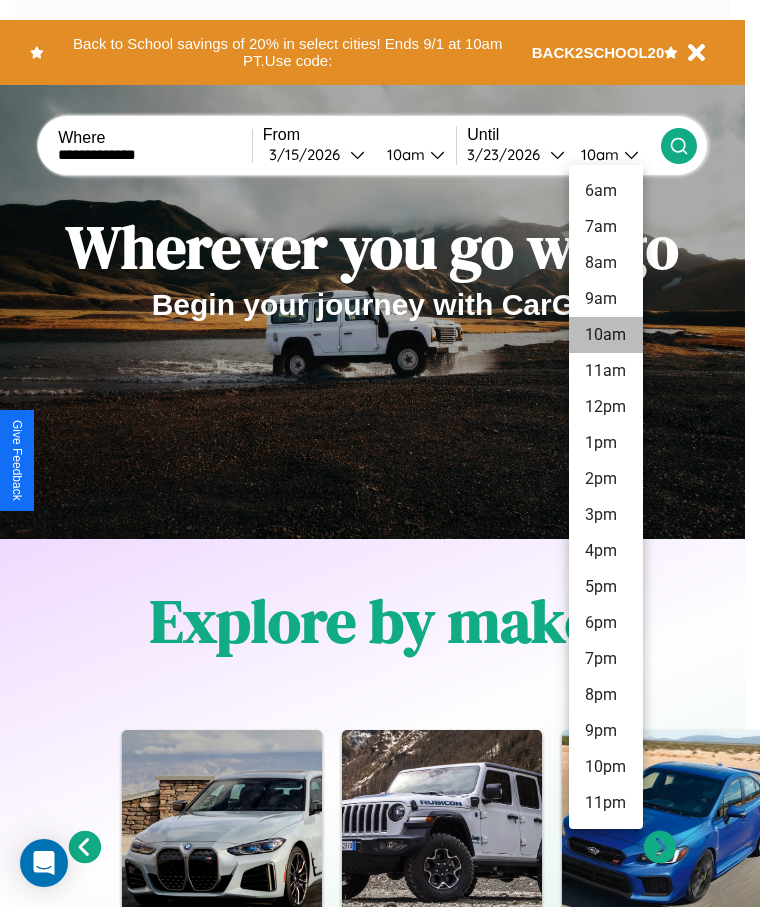 click on "10am" at bounding box center [606, 335] 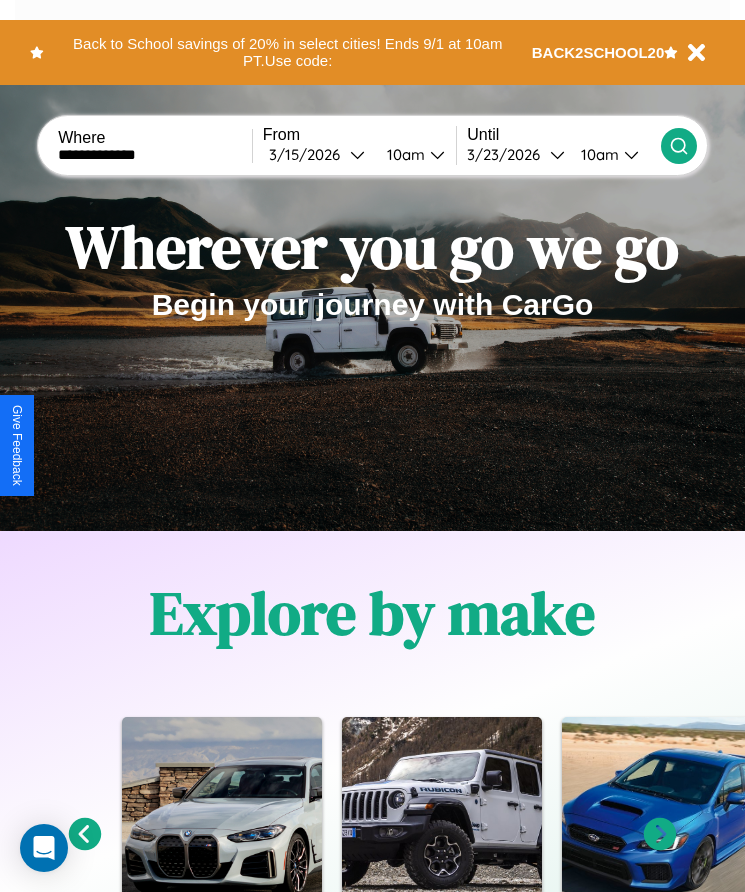 click 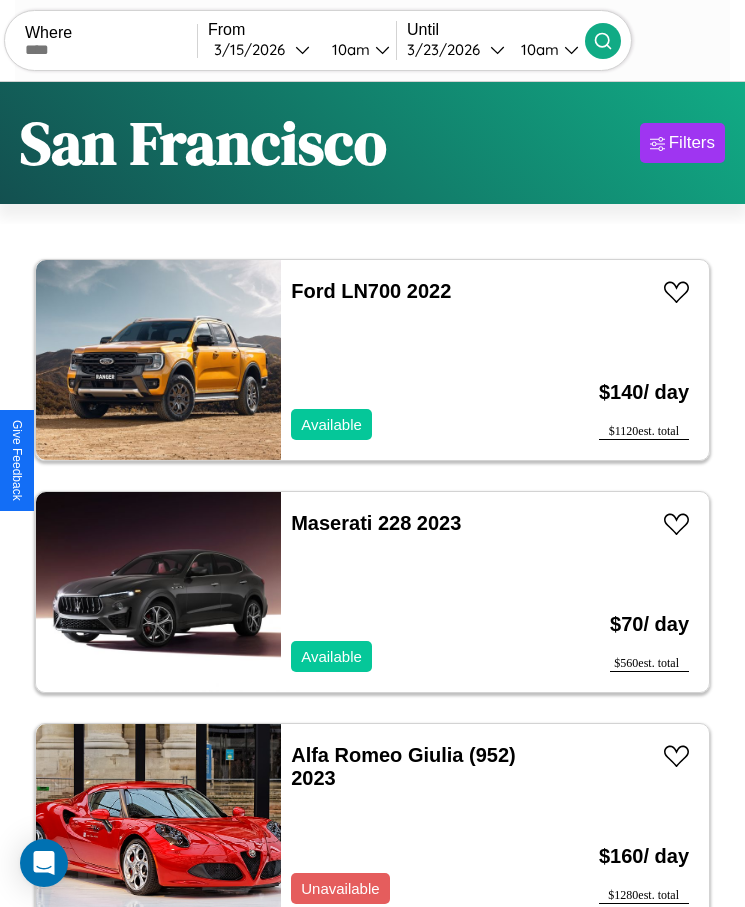 scroll, scrollTop: 31, scrollLeft: 0, axis: vertical 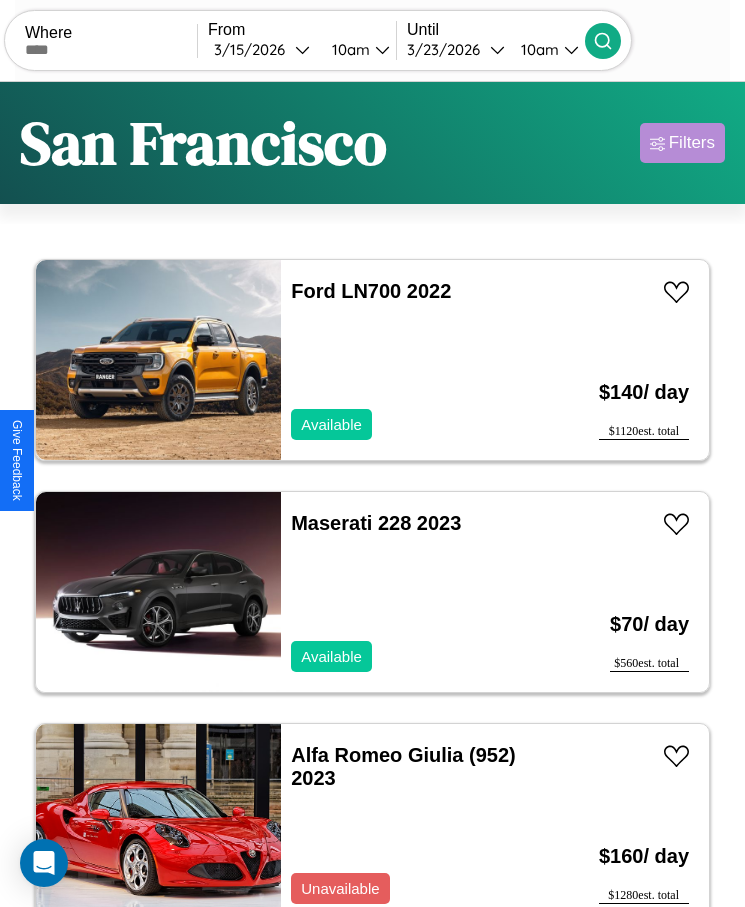 click on "Filters" at bounding box center [692, 143] 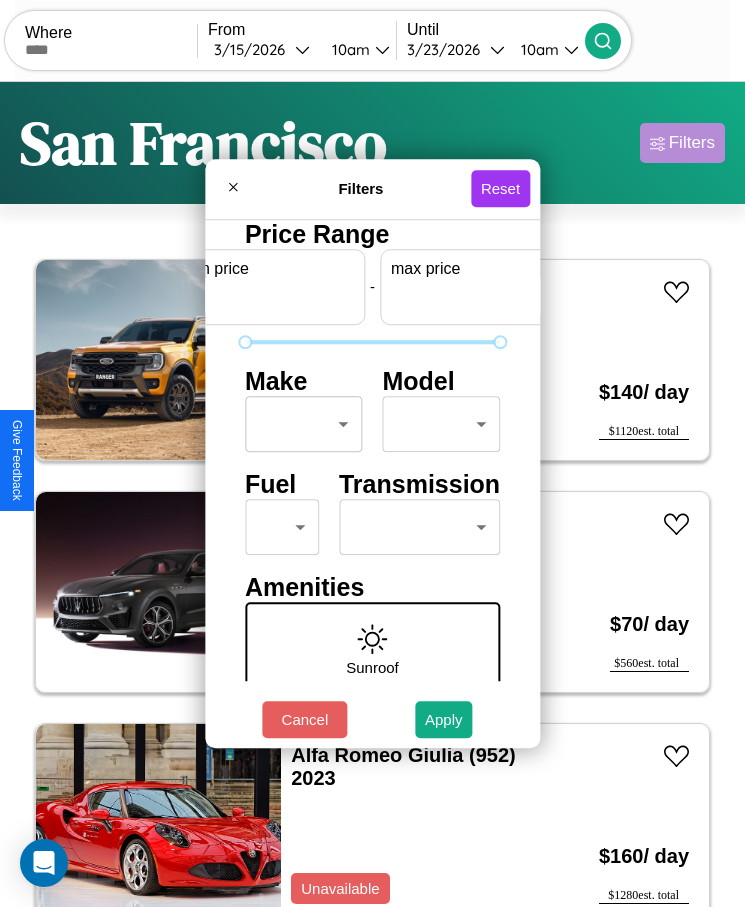 scroll, scrollTop: 0, scrollLeft: 74, axis: horizontal 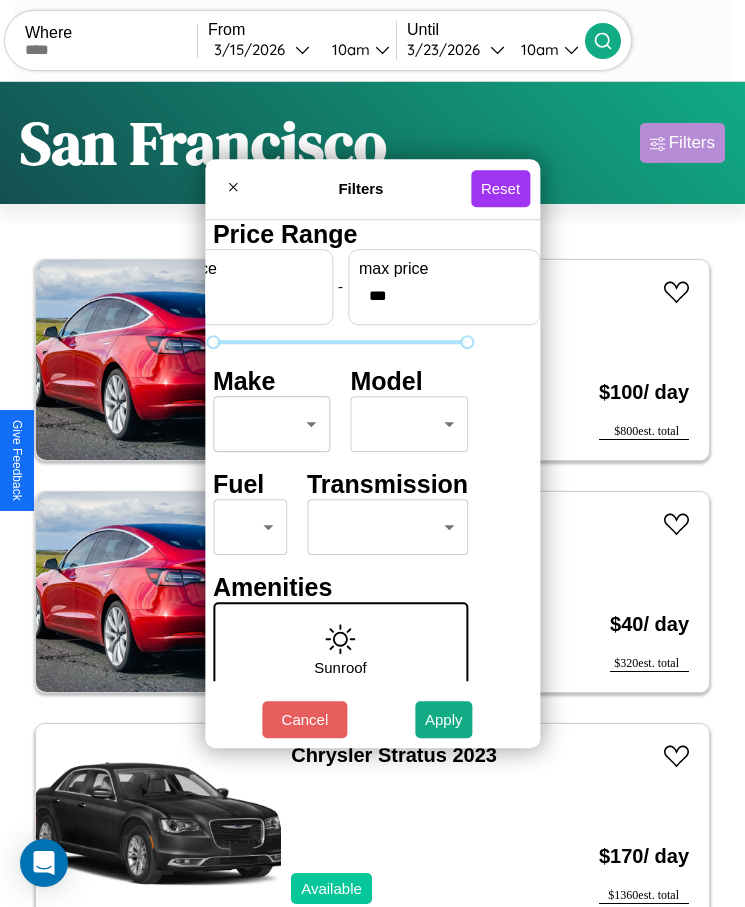 type on "***" 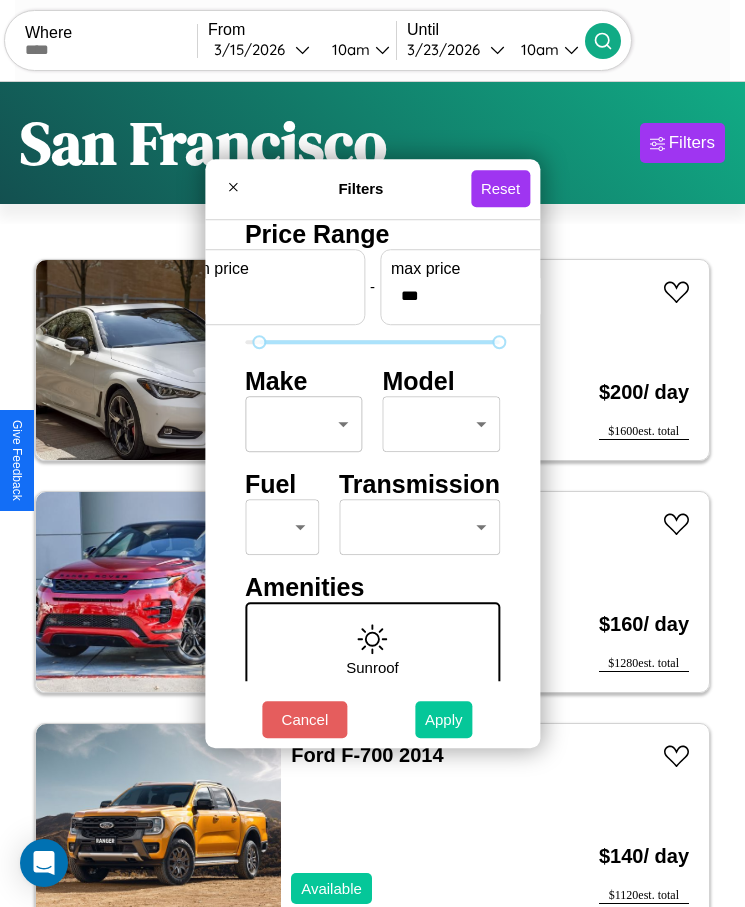 type on "**" 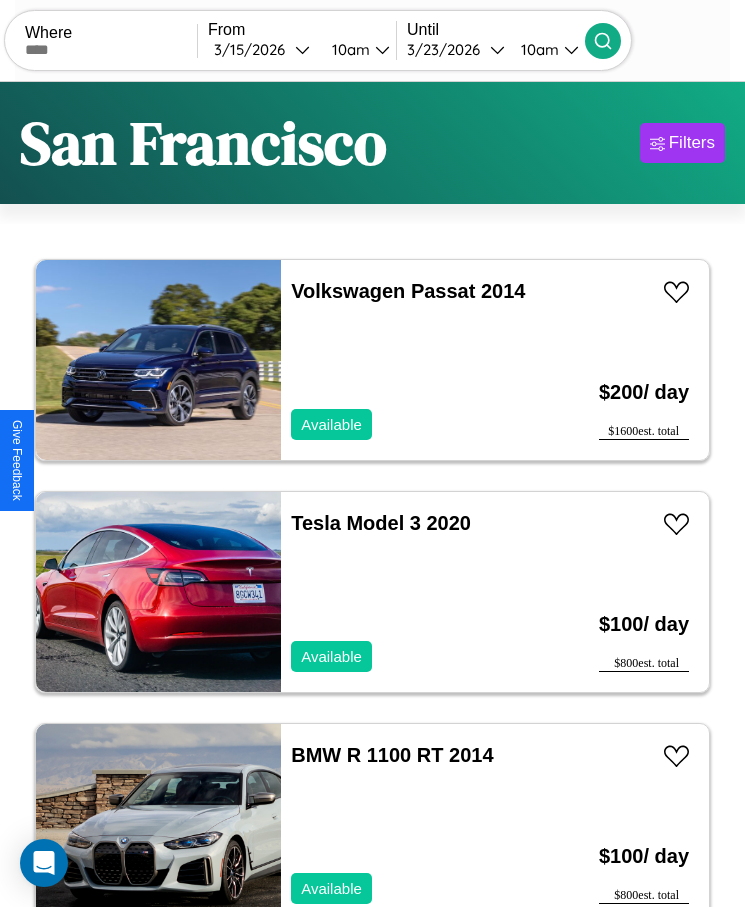 scroll, scrollTop: 50, scrollLeft: 0, axis: vertical 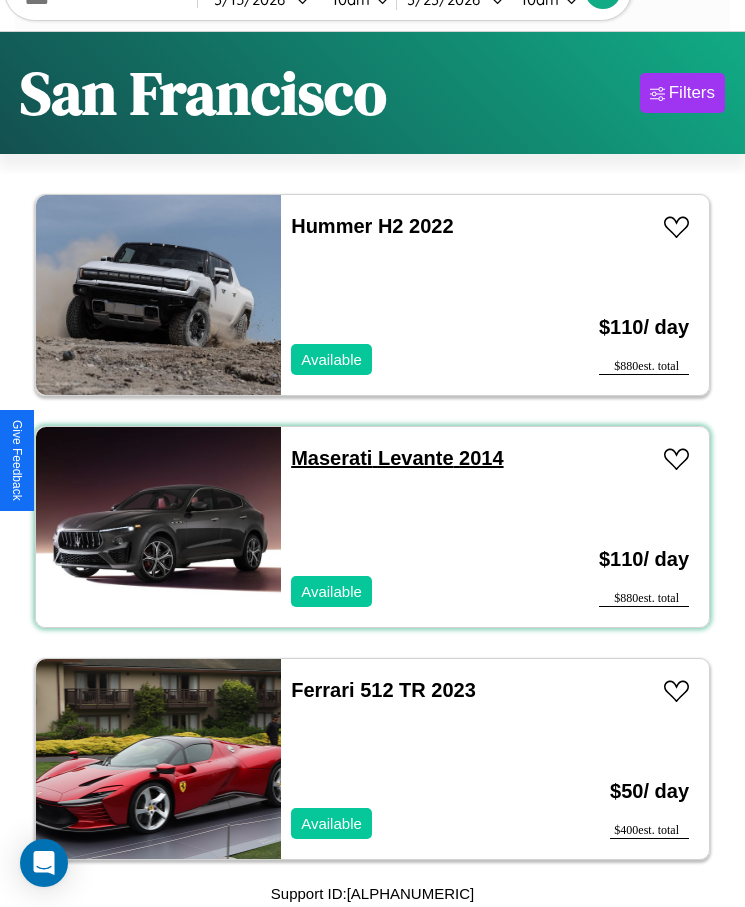 click on "Maserati   Levante   2014" at bounding box center [397, 458] 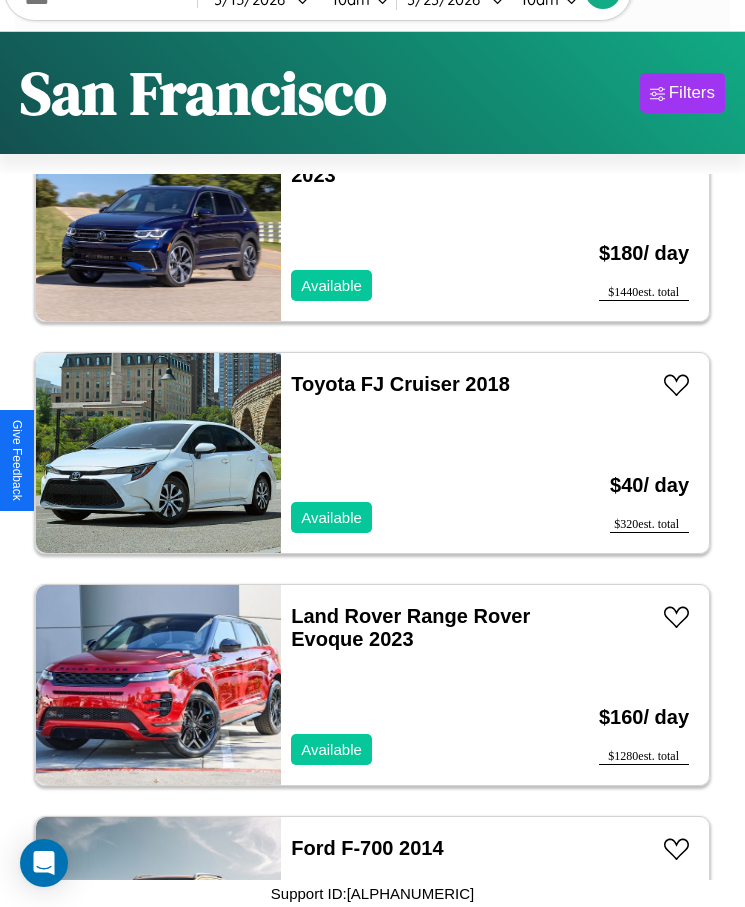 scroll, scrollTop: 15095, scrollLeft: 0, axis: vertical 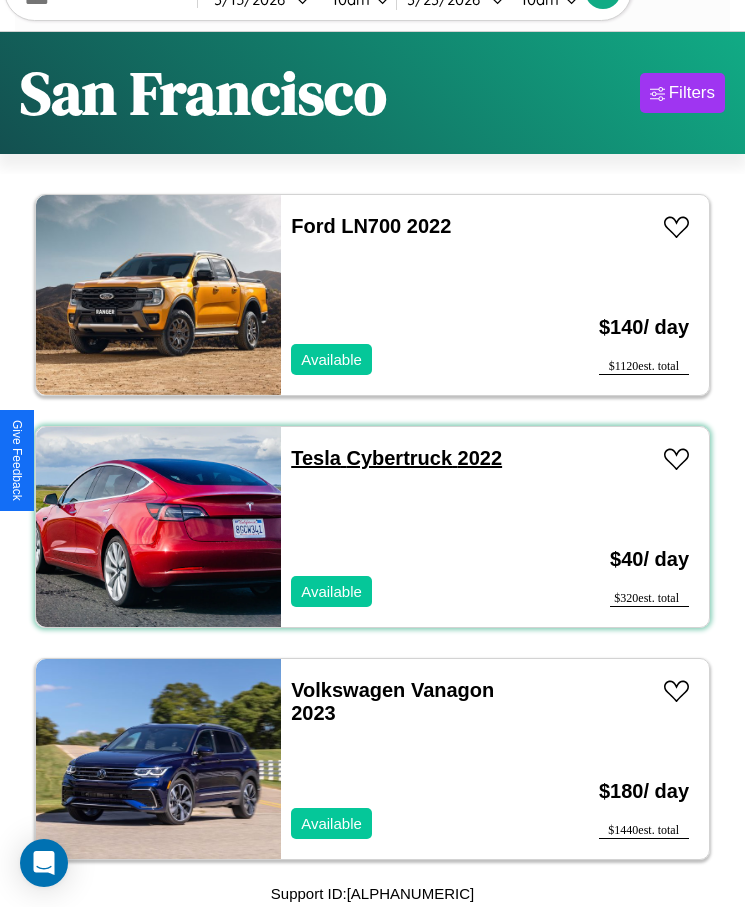click on "Tesla   Cybertruck   2022" at bounding box center (396, 458) 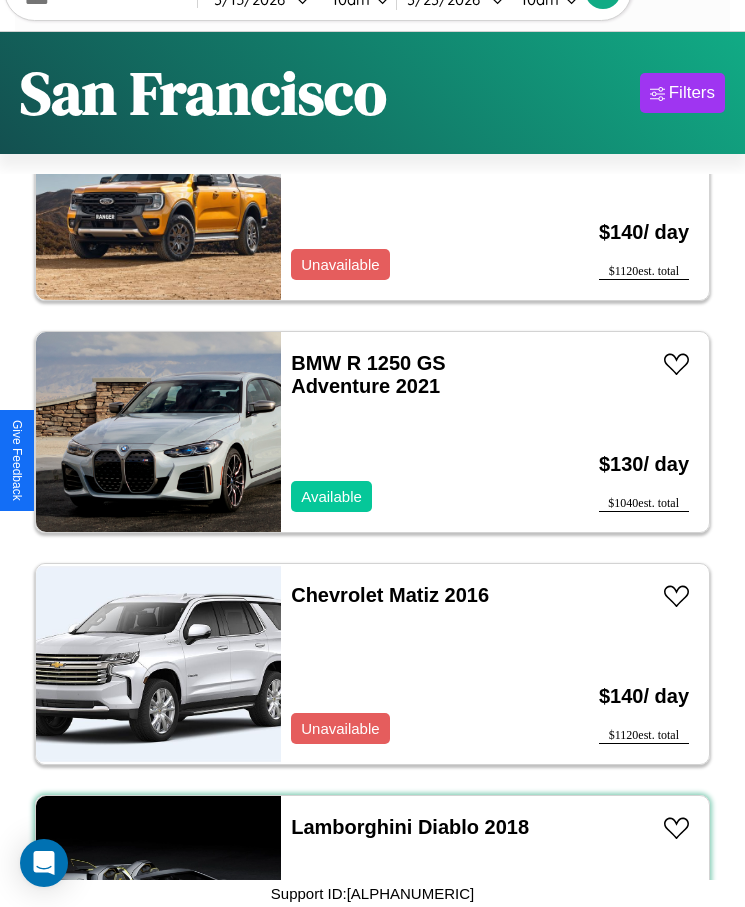 scroll, scrollTop: 16719, scrollLeft: 0, axis: vertical 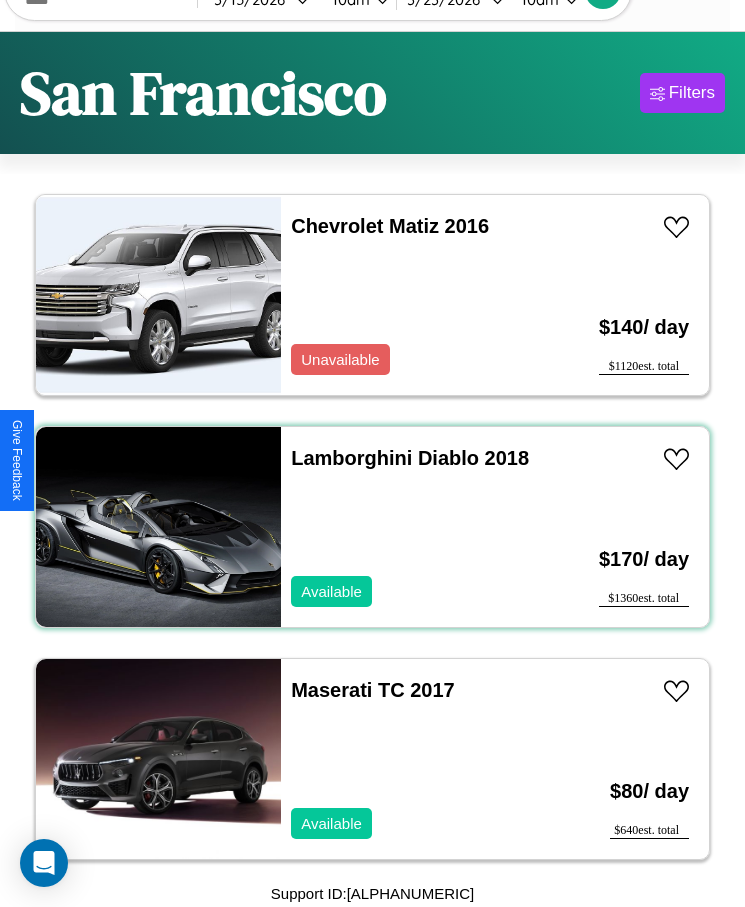 click on "Lamborghini   Diablo   2018 Available" at bounding box center (413, 527) 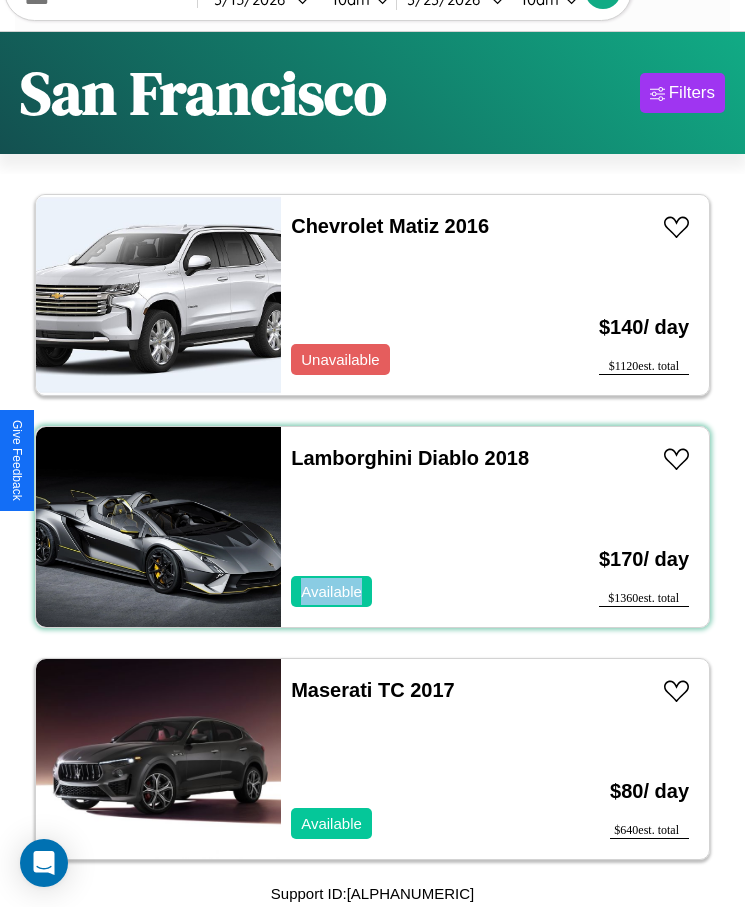 click on "Lamborghini   Diablo   2018 Available" at bounding box center (413, 527) 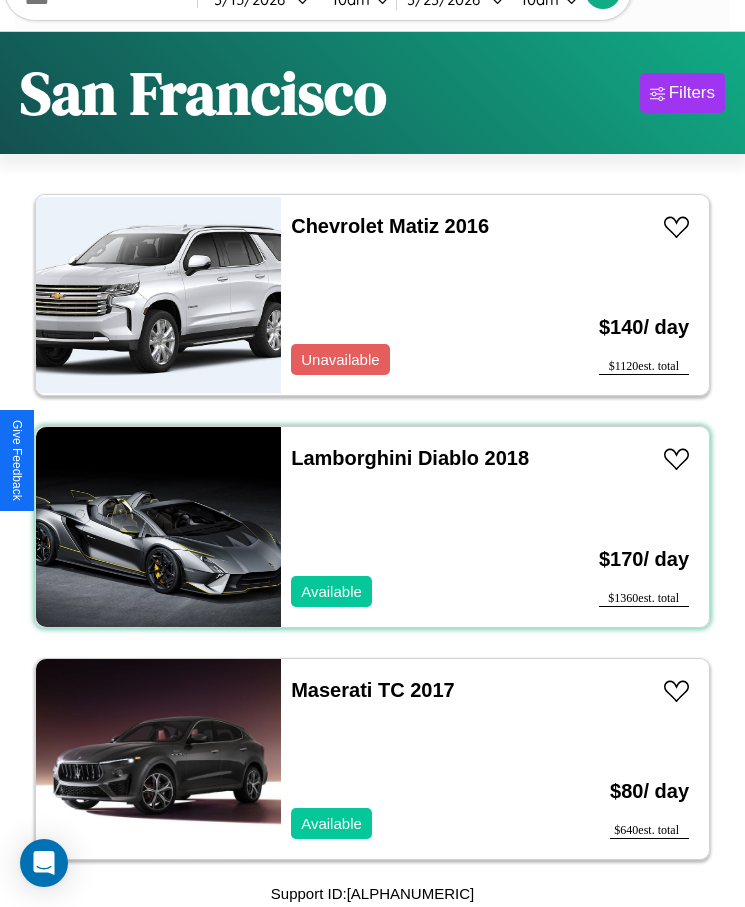 click on "Lamborghini   Diablo   2018 Available" at bounding box center [413, 527] 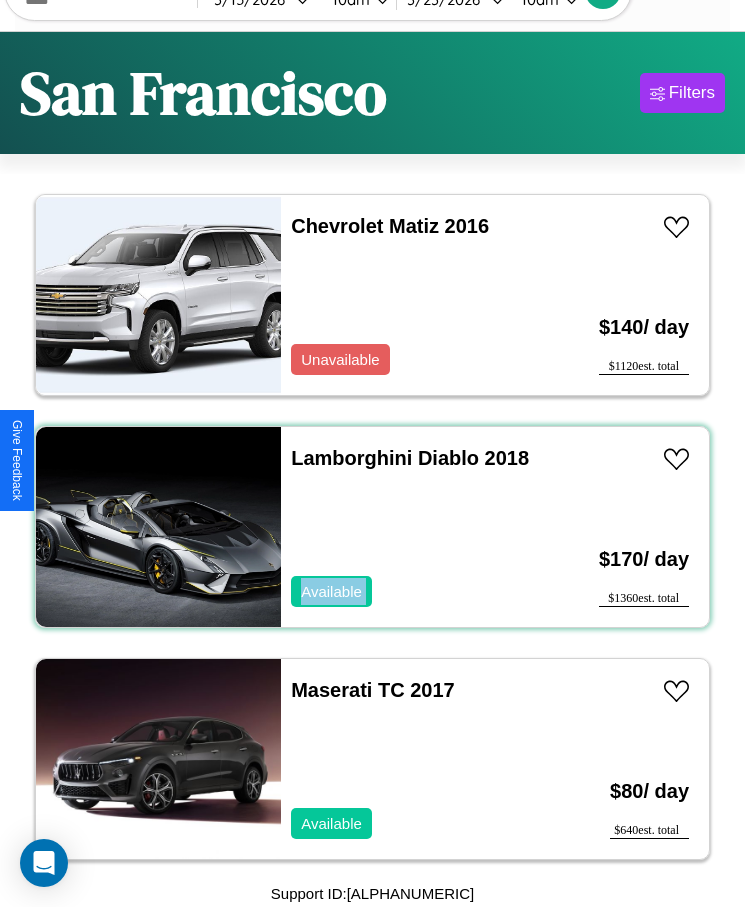 click on "Lamborghini   Diablo   2018 Available" at bounding box center (413, 527) 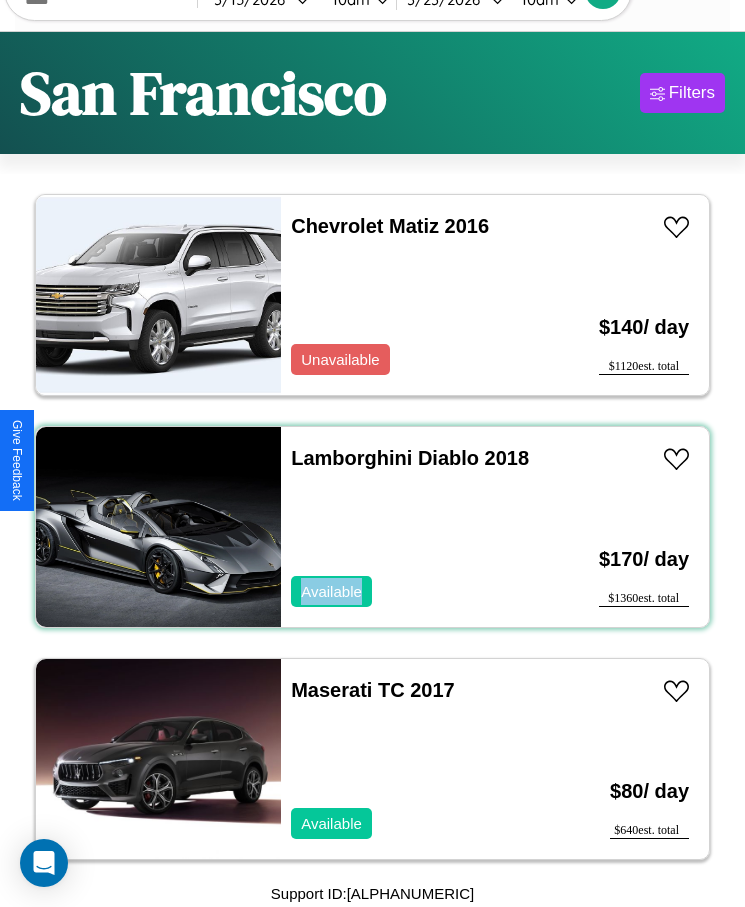 click on "Lamborghini   Diablo   2018 Available" at bounding box center [413, 527] 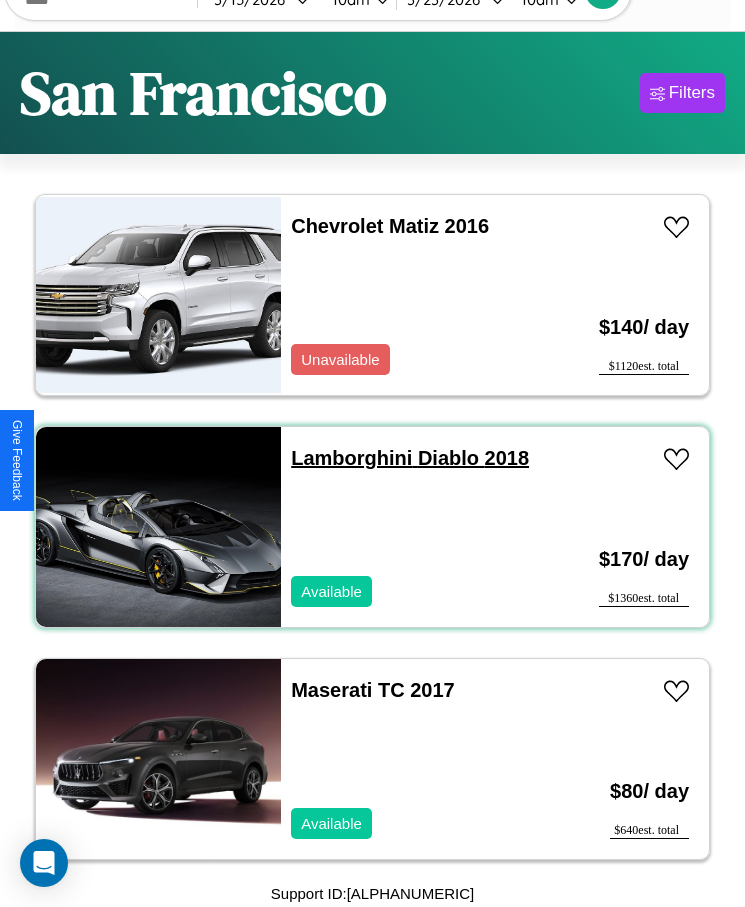 click on "Lamborghini   Diablo   2018" at bounding box center (410, 458) 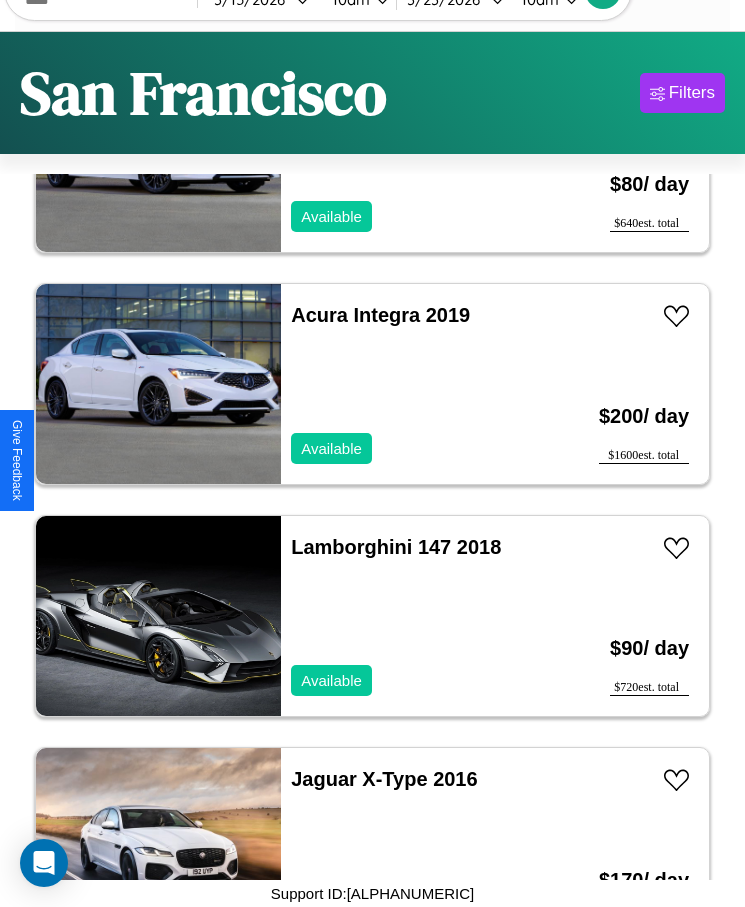 scroll, scrollTop: 1407, scrollLeft: 0, axis: vertical 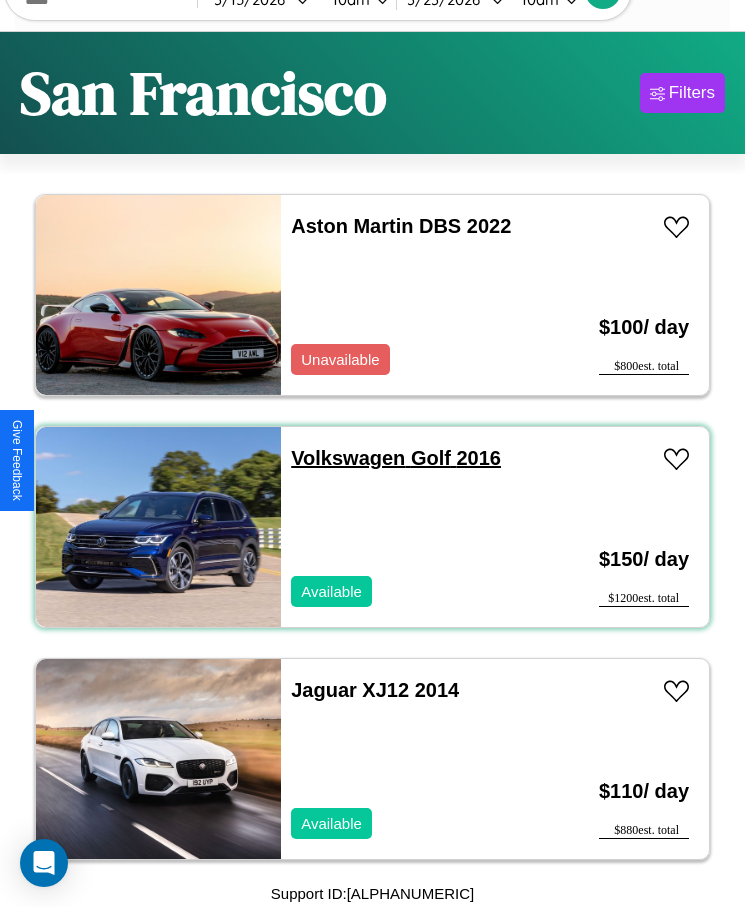 click on "Volkswagen   Golf   2016" at bounding box center [396, 458] 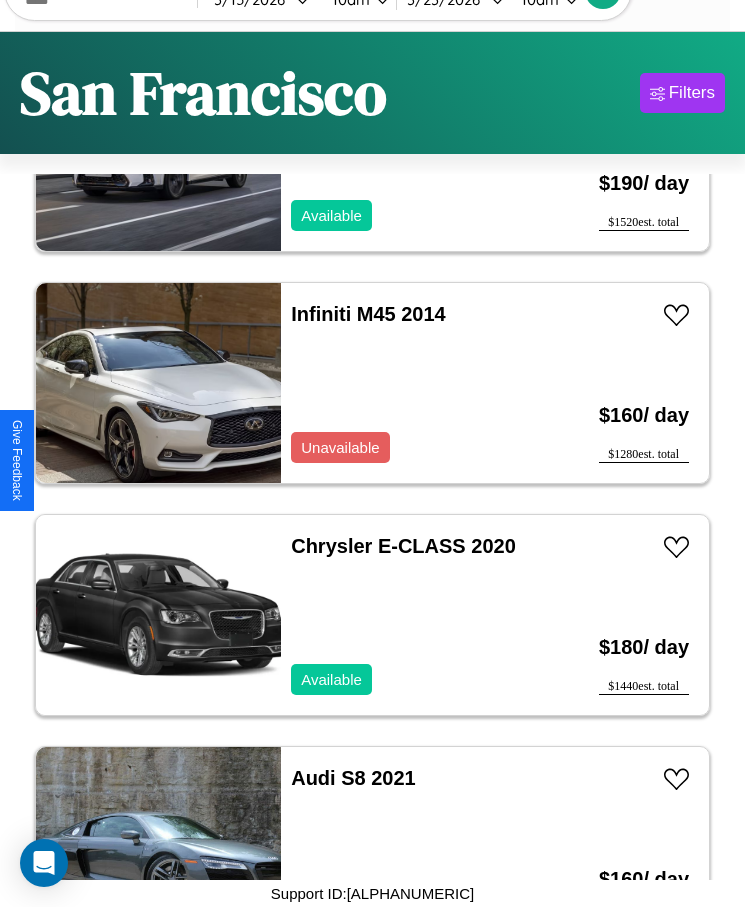scroll, scrollTop: 19503, scrollLeft: 0, axis: vertical 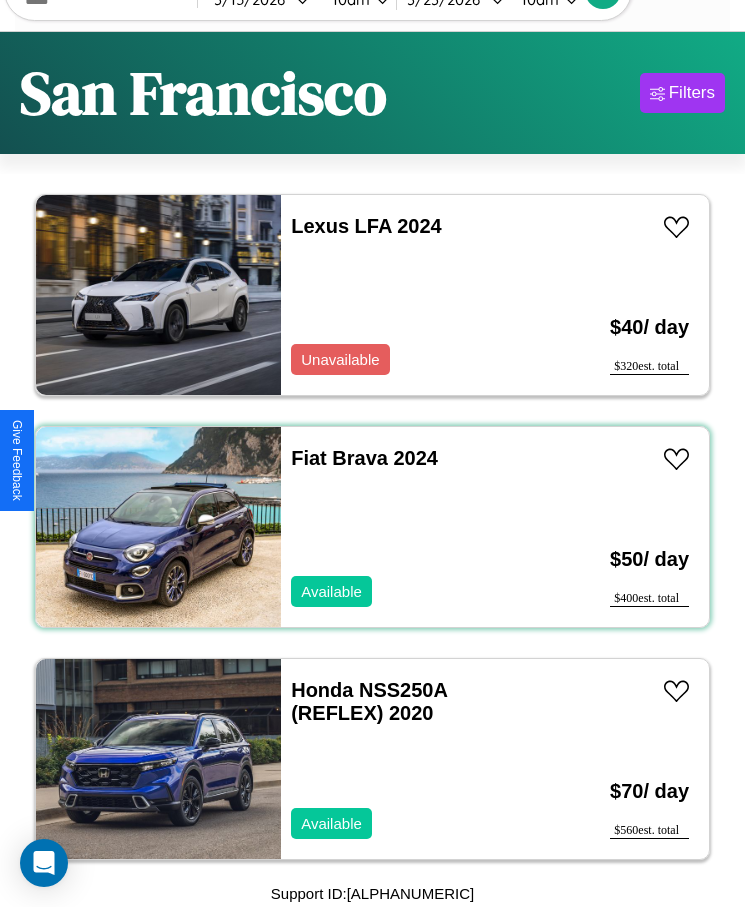 click on "Fiat   Brava   2024 Available" at bounding box center [413, 527] 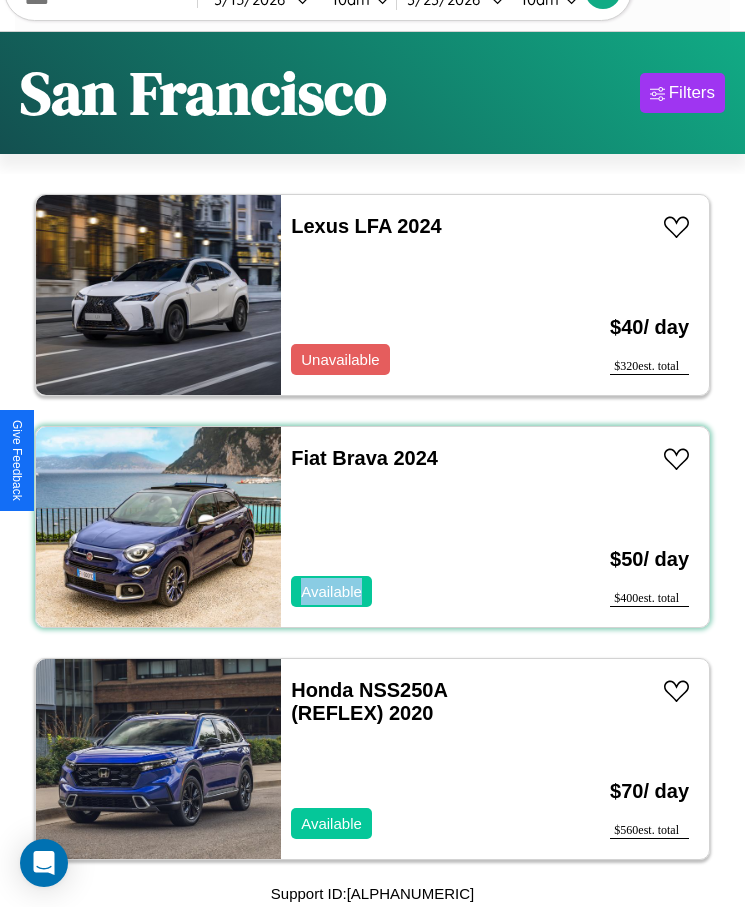 click on "Fiat   Brava   2024 Available" at bounding box center [413, 527] 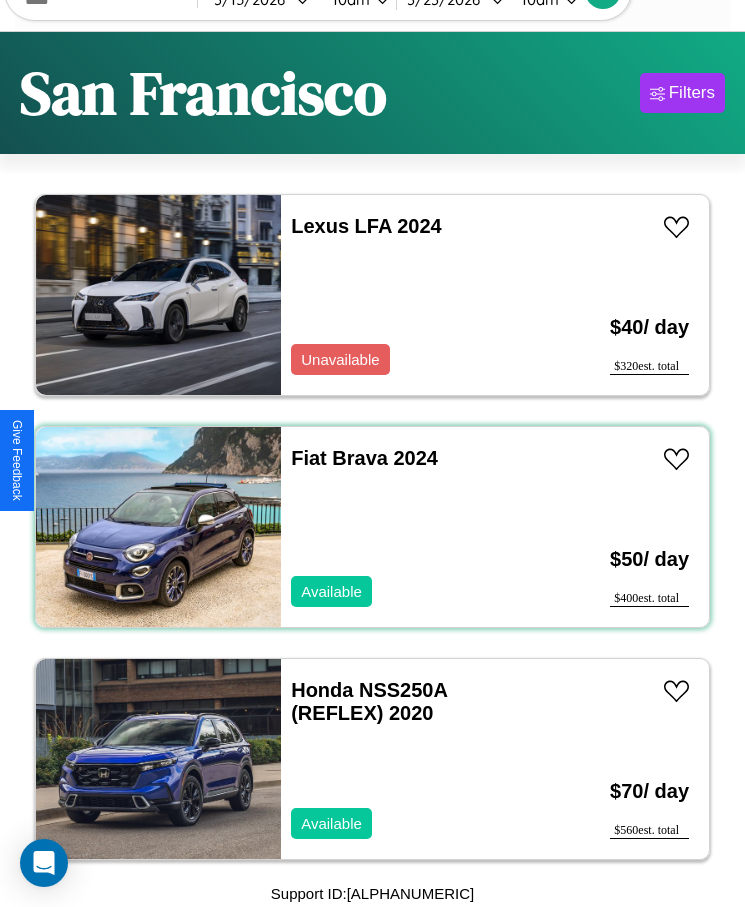 click on "Fiat   Brava   2024 Available" at bounding box center [413, 527] 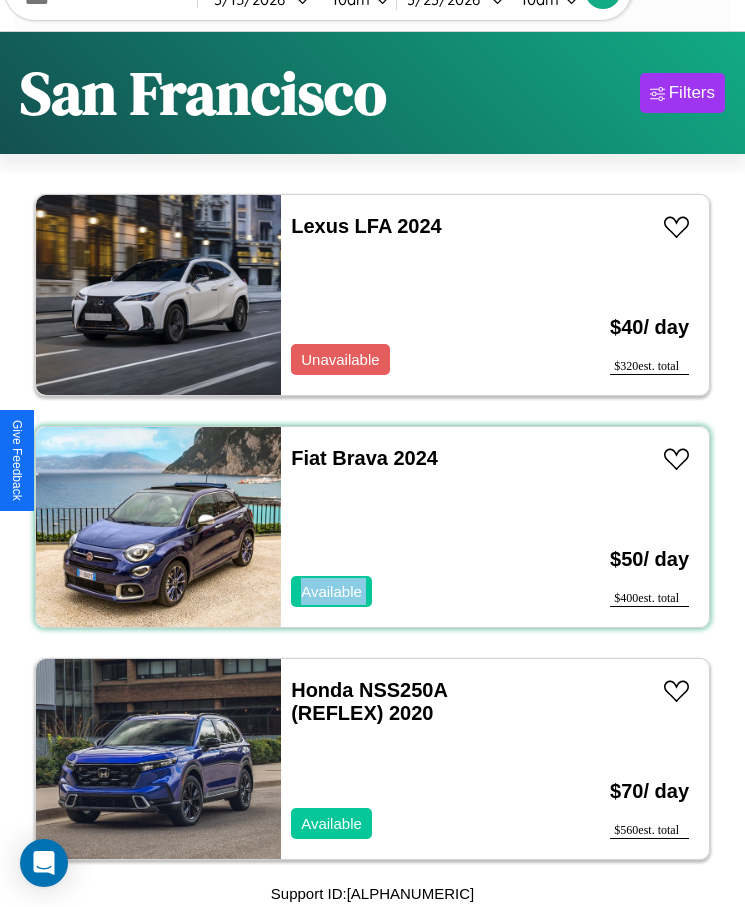 click on "Fiat   Brava   2024 Available" at bounding box center (413, 527) 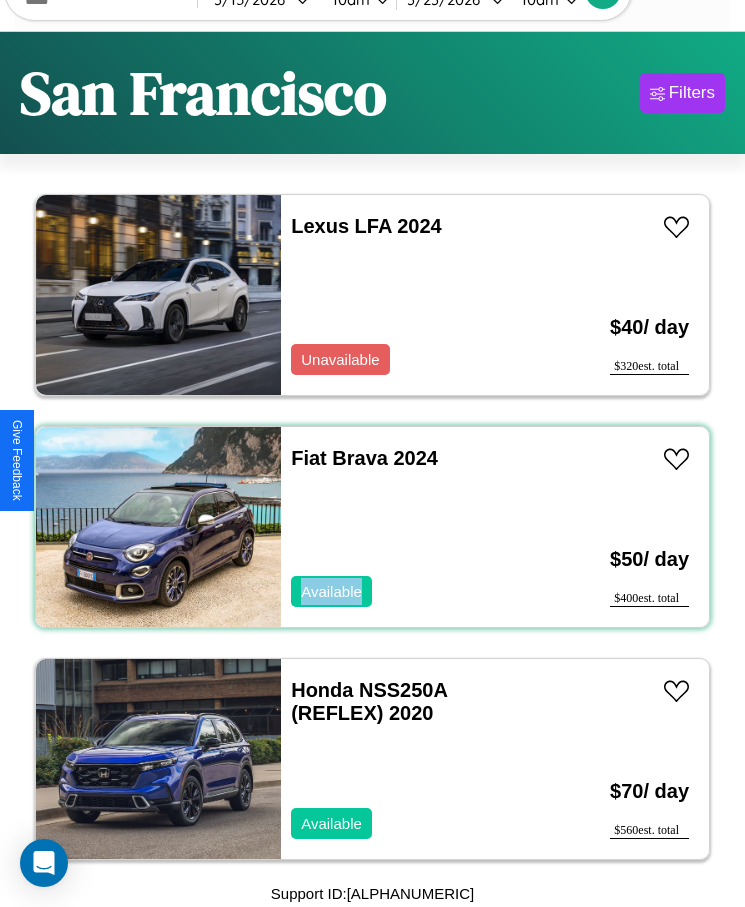 click on "Fiat   Brava   2024 Available" at bounding box center (413, 527) 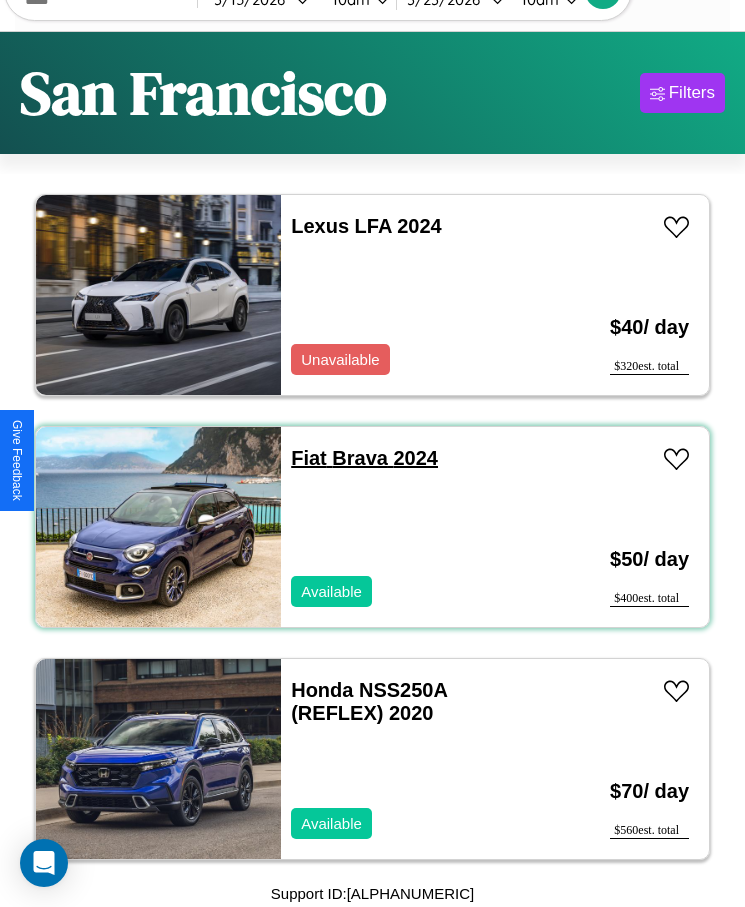 click on "Fiat   Brava   2024" at bounding box center (364, 458) 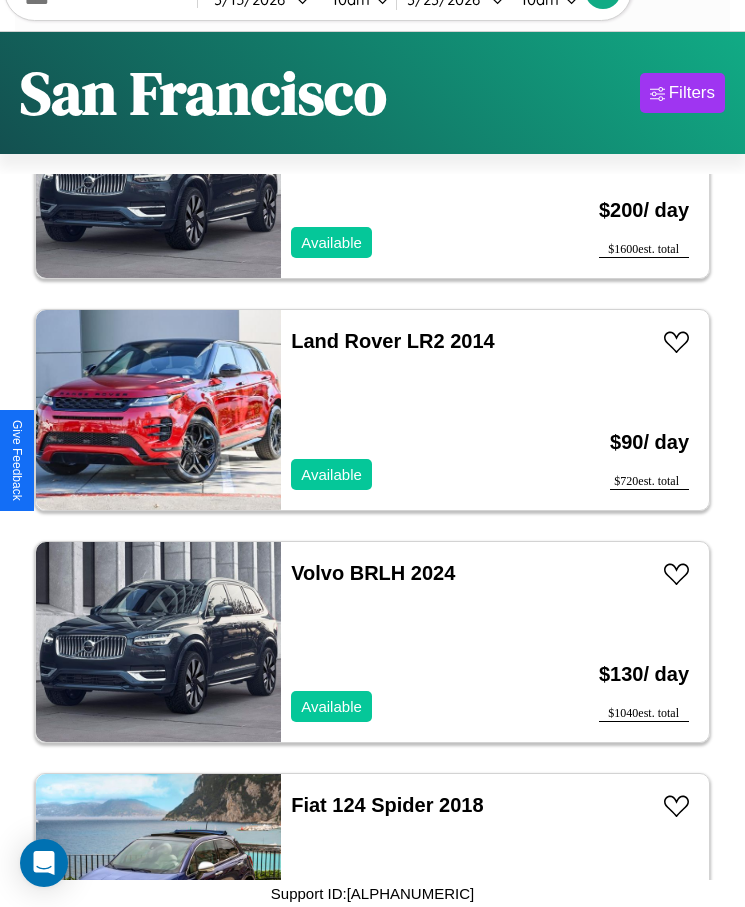 scroll, scrollTop: 711, scrollLeft: 0, axis: vertical 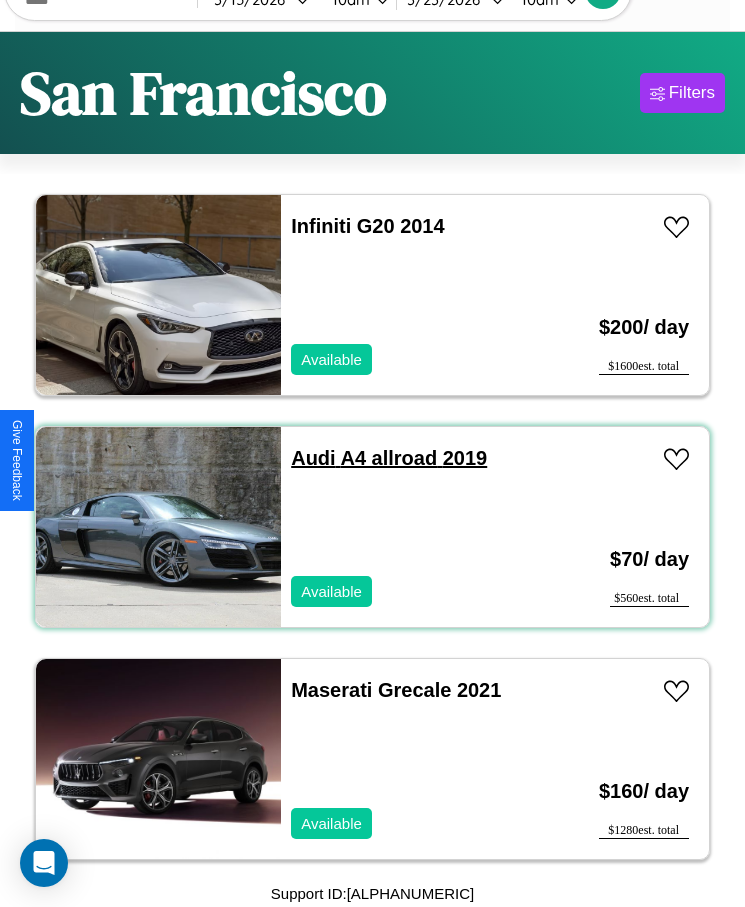 click on "Audi   A4 allroad   2019" at bounding box center [389, 458] 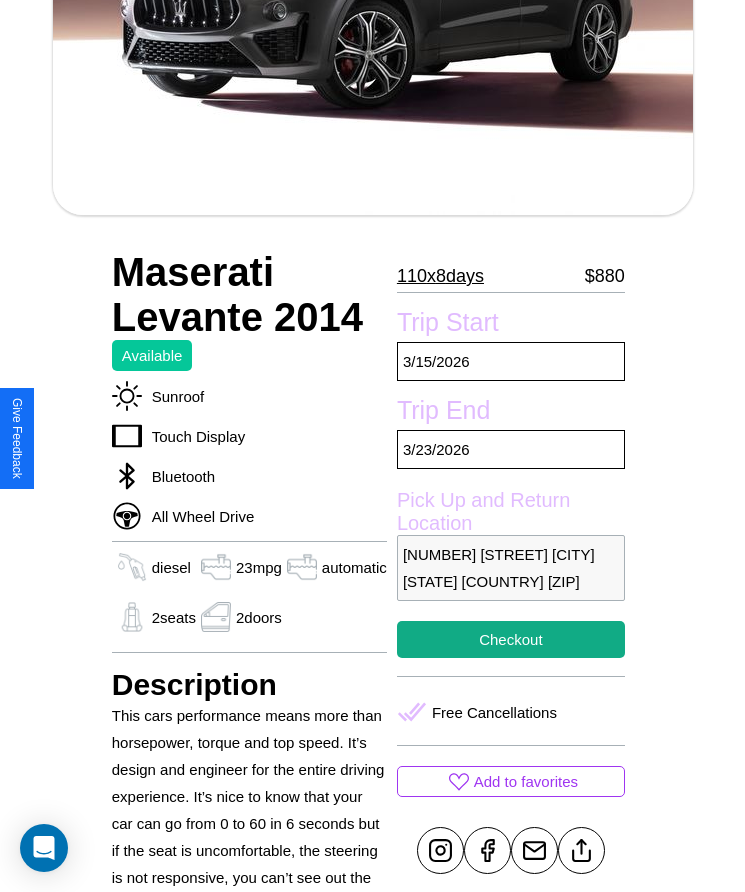 scroll, scrollTop: 747, scrollLeft: 0, axis: vertical 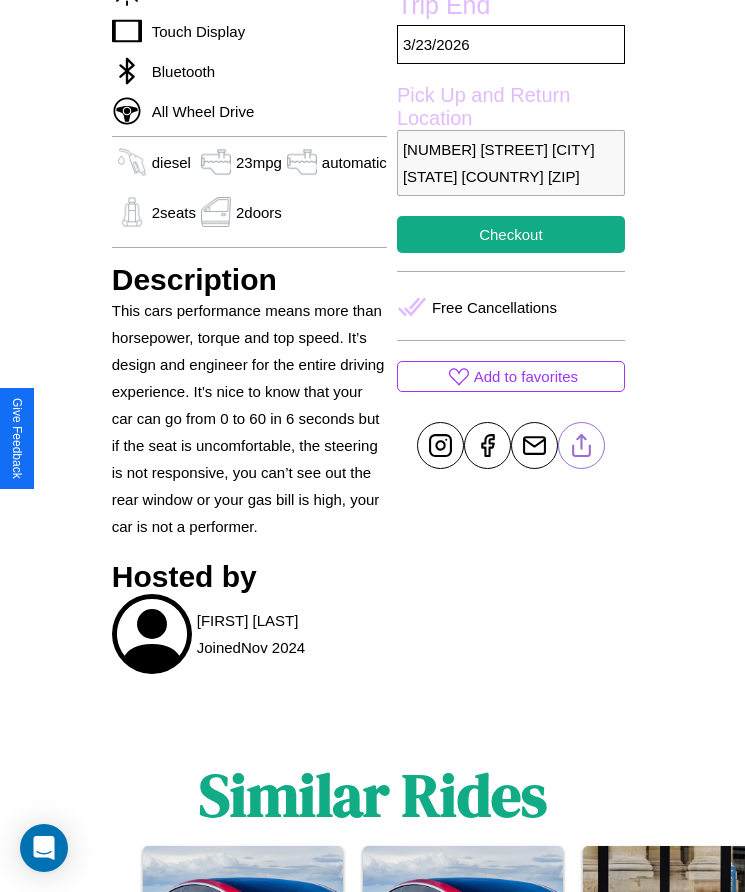 click 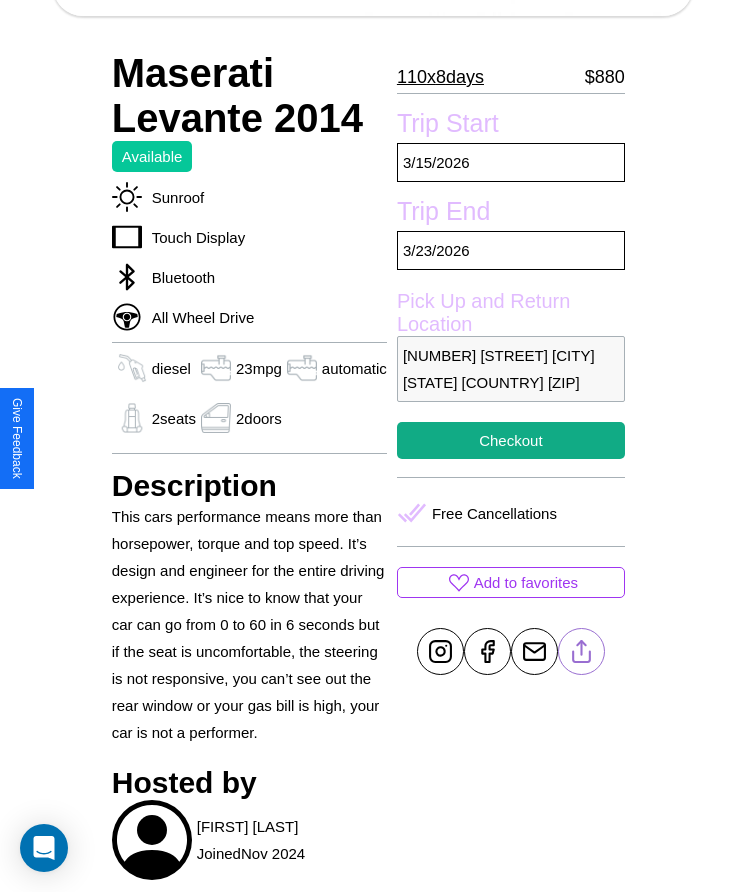 scroll, scrollTop: 536, scrollLeft: 0, axis: vertical 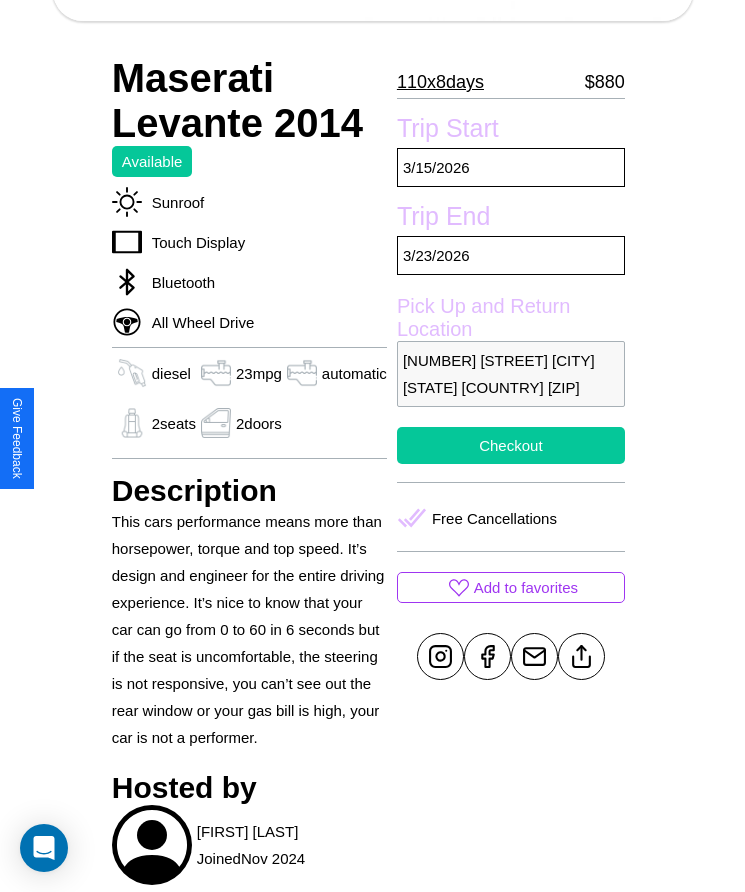 click on "Checkout" at bounding box center [511, 445] 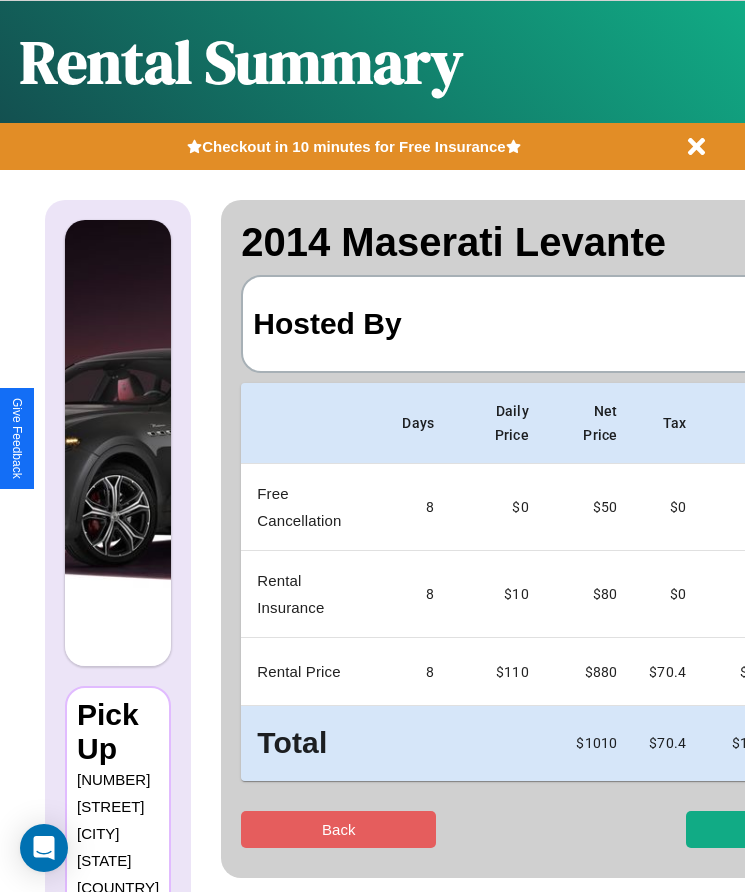 scroll, scrollTop: 0, scrollLeft: 118, axis: horizontal 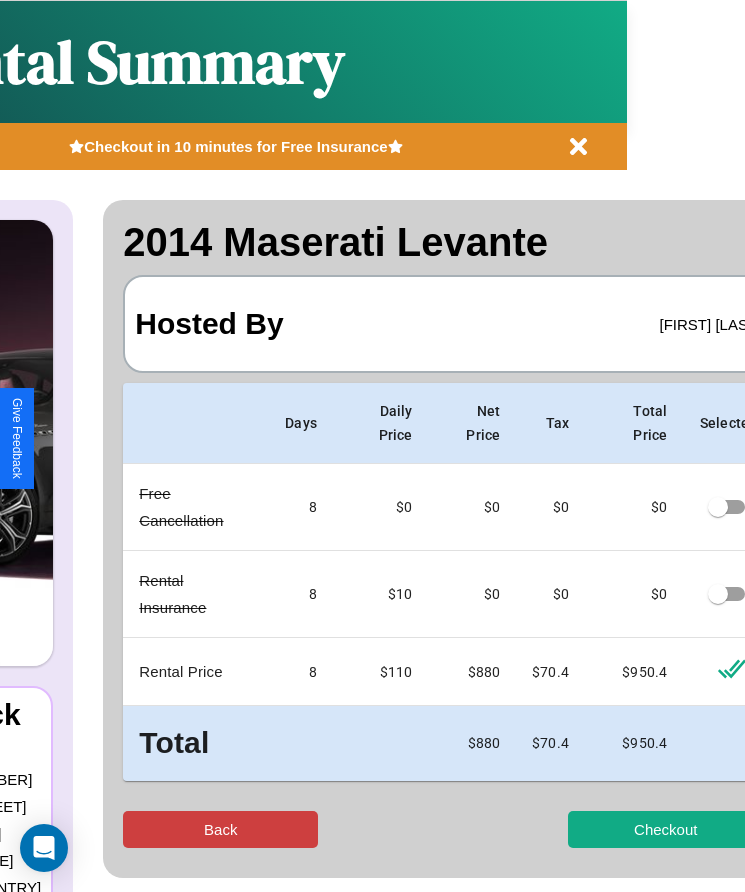 click on "Back" at bounding box center [220, 829] 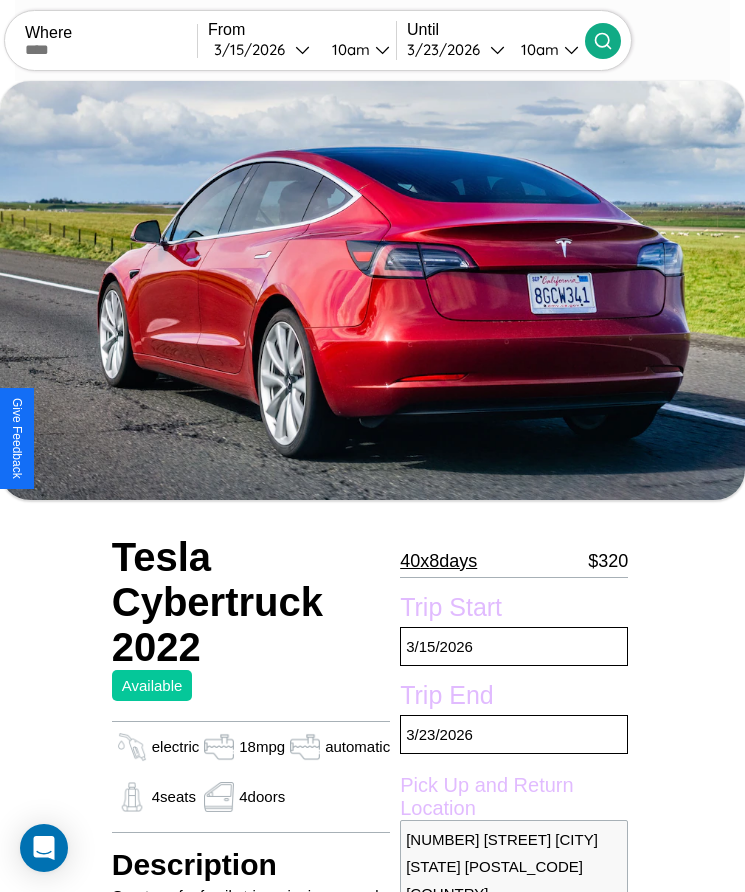 scroll, scrollTop: 421, scrollLeft: 0, axis: vertical 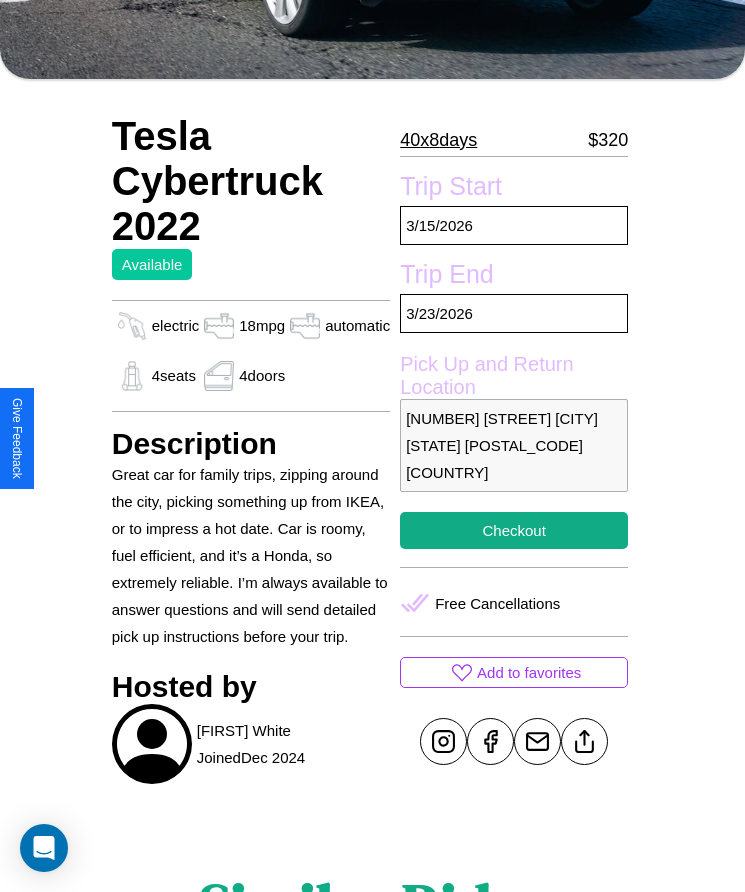 click on "3821 Maple Street  San Francisco California 68097 United States" at bounding box center [514, 445] 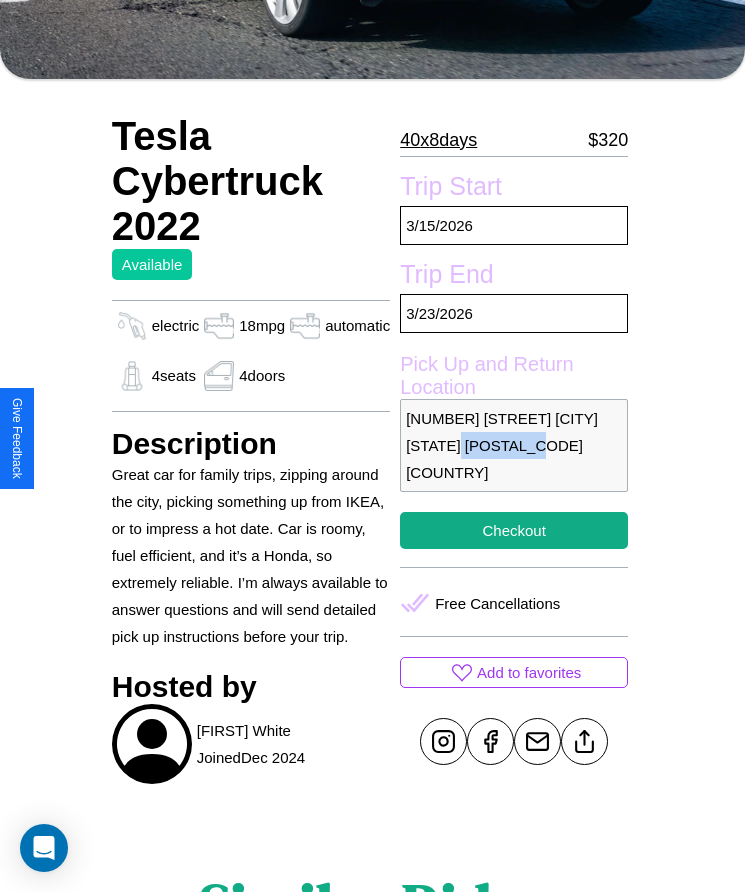 click on "3821 Maple Street  San Francisco California 68097 United States" at bounding box center [514, 445] 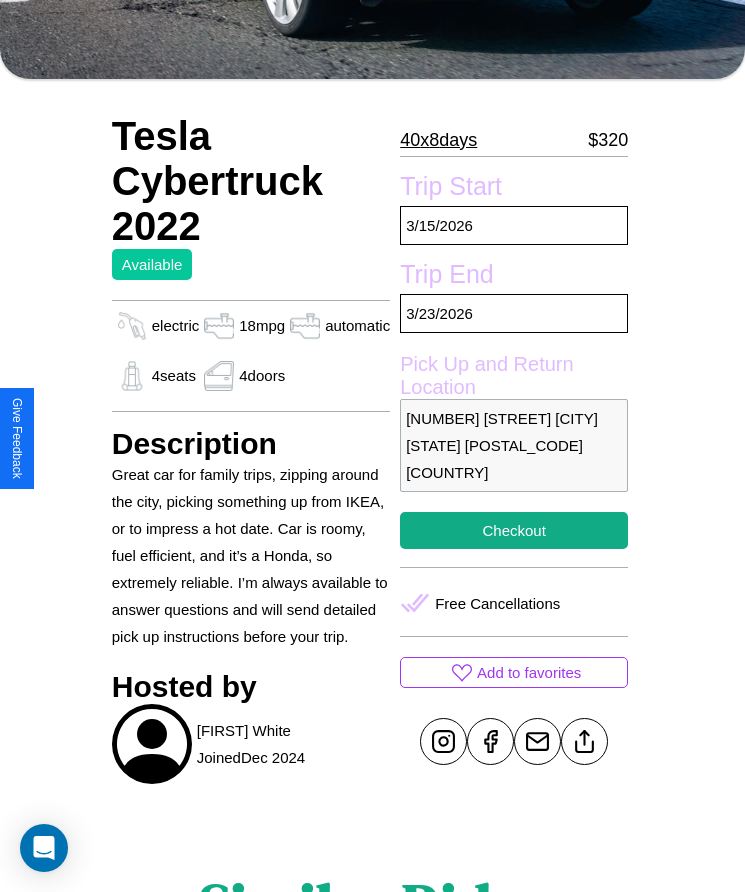 click on "3821 Maple Street  San Francisco California 68097 United States" at bounding box center [514, 445] 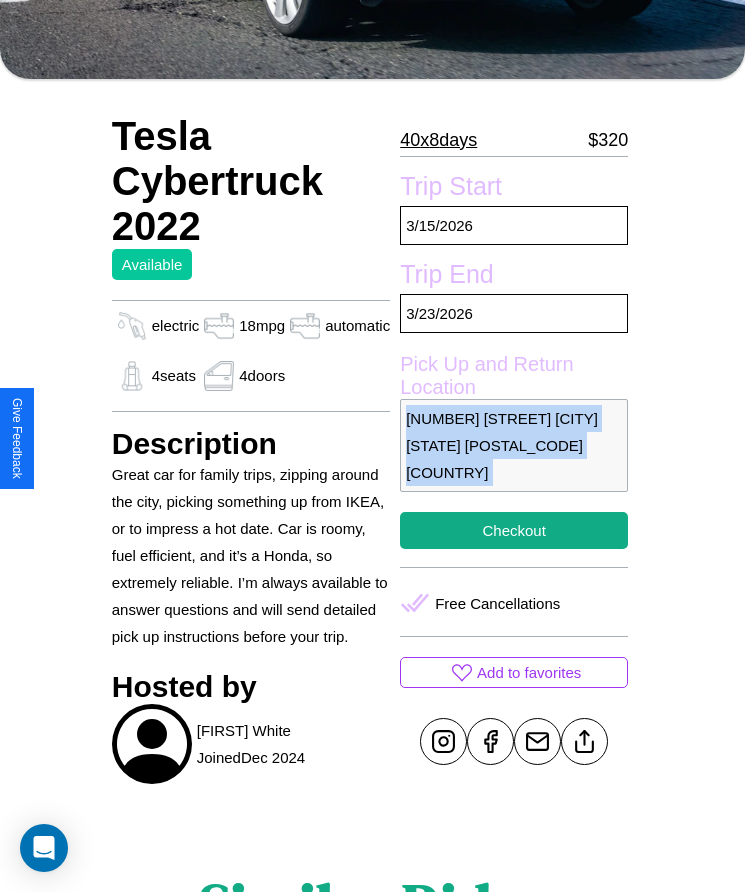 click on "3821 Maple Street  San Francisco California 68097 United States" at bounding box center [514, 445] 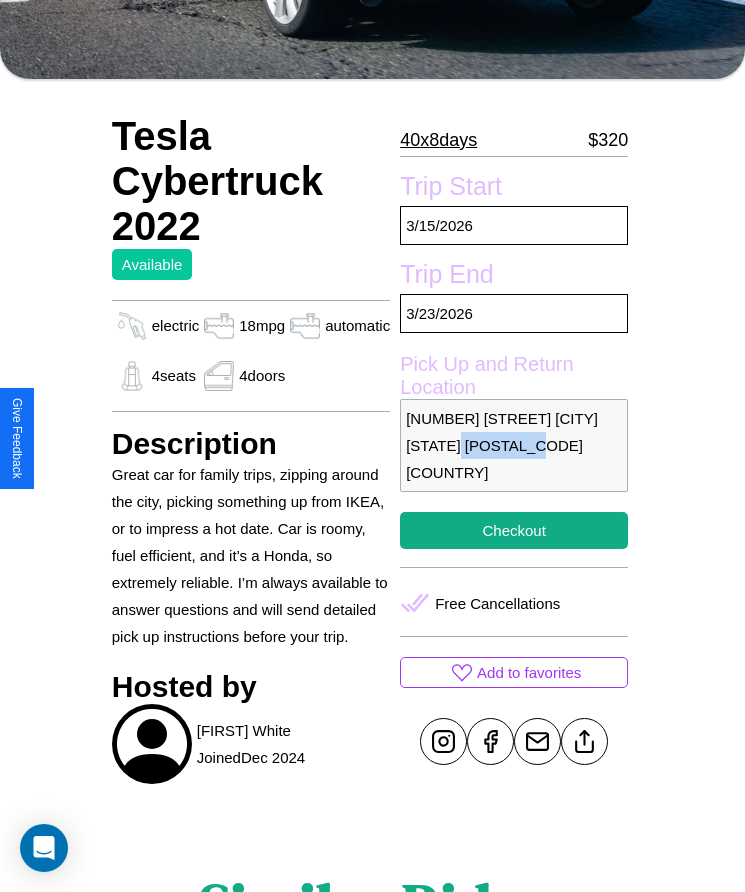 click on "3821 Maple Street  San Francisco California 68097 United States" at bounding box center (514, 445) 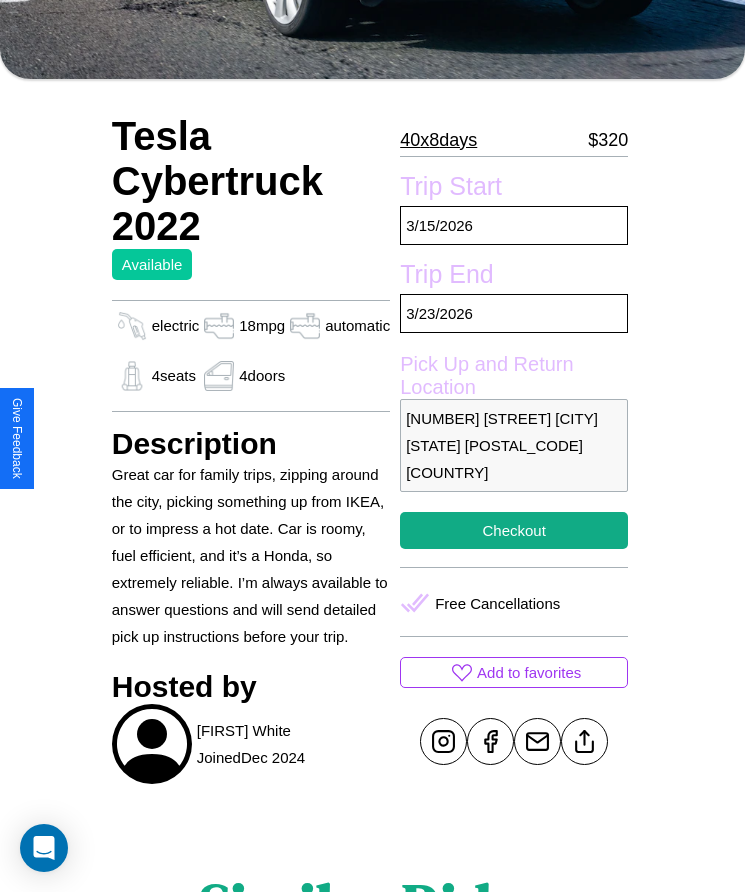 scroll, scrollTop: 506, scrollLeft: 0, axis: vertical 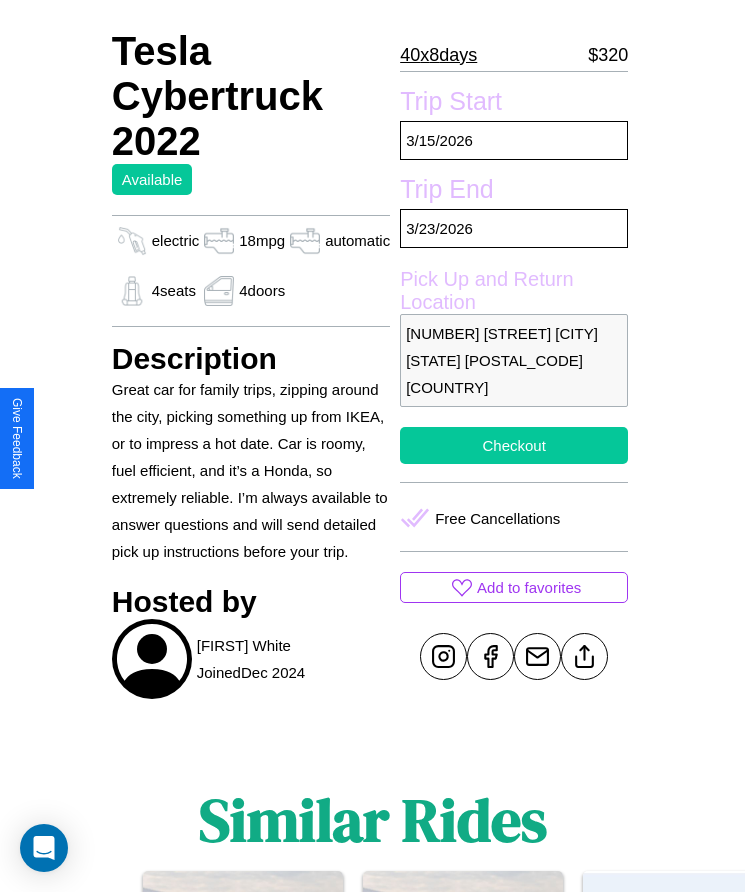 click on "Checkout" at bounding box center [514, 445] 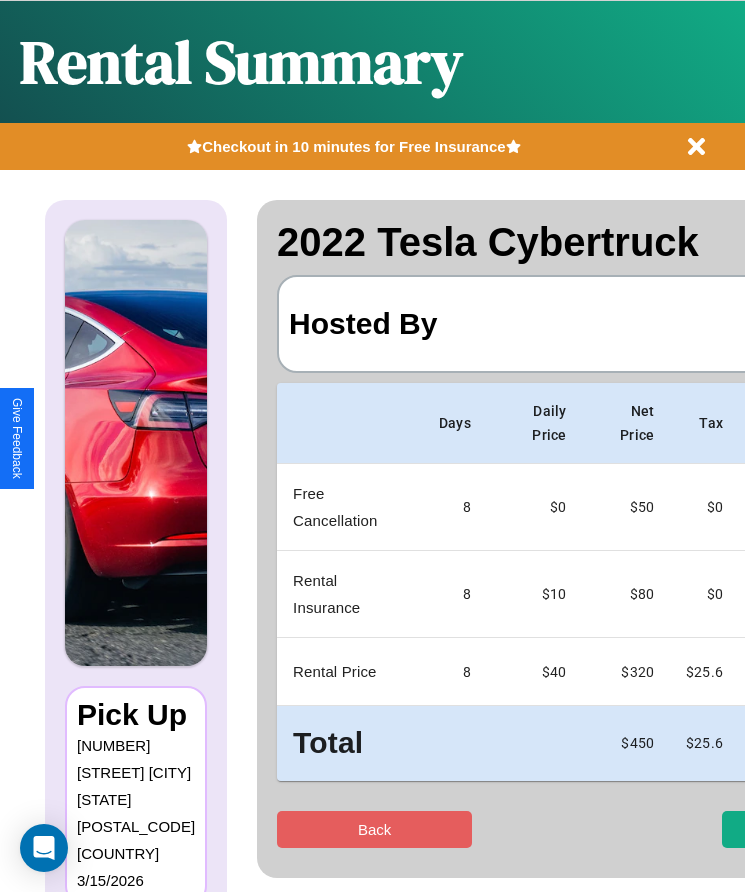 scroll, scrollTop: 0, scrollLeft: 118, axis: horizontal 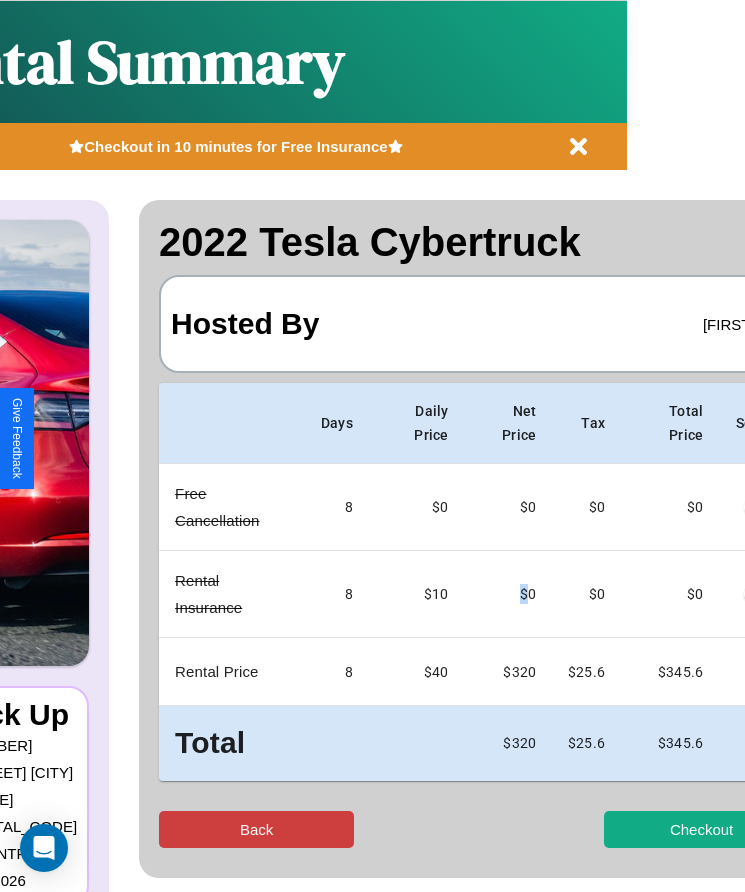 click on "Back" at bounding box center (256, 829) 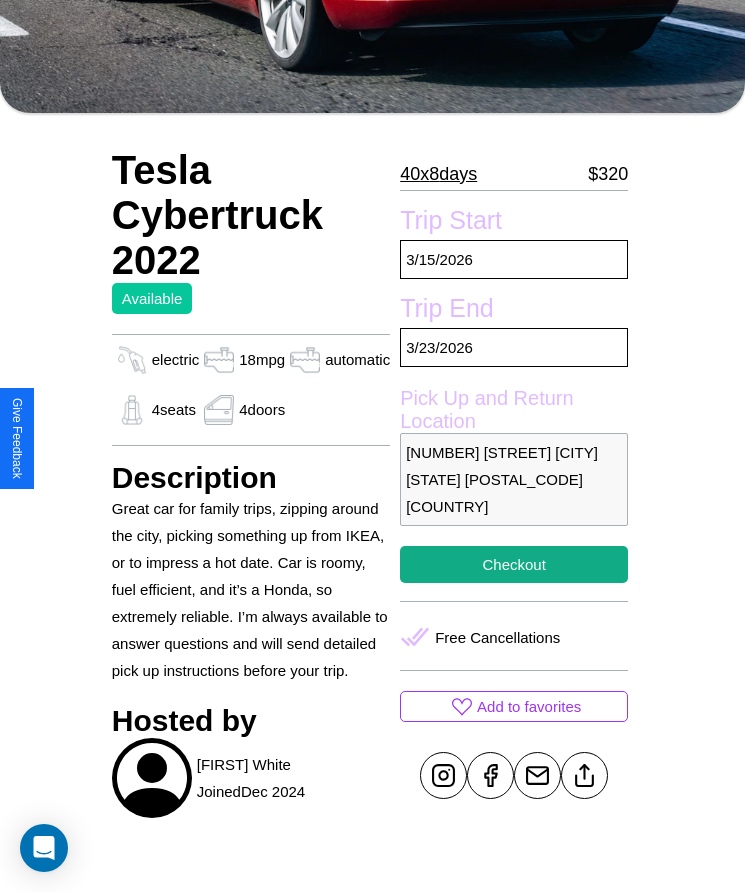 scroll, scrollTop: 717, scrollLeft: 0, axis: vertical 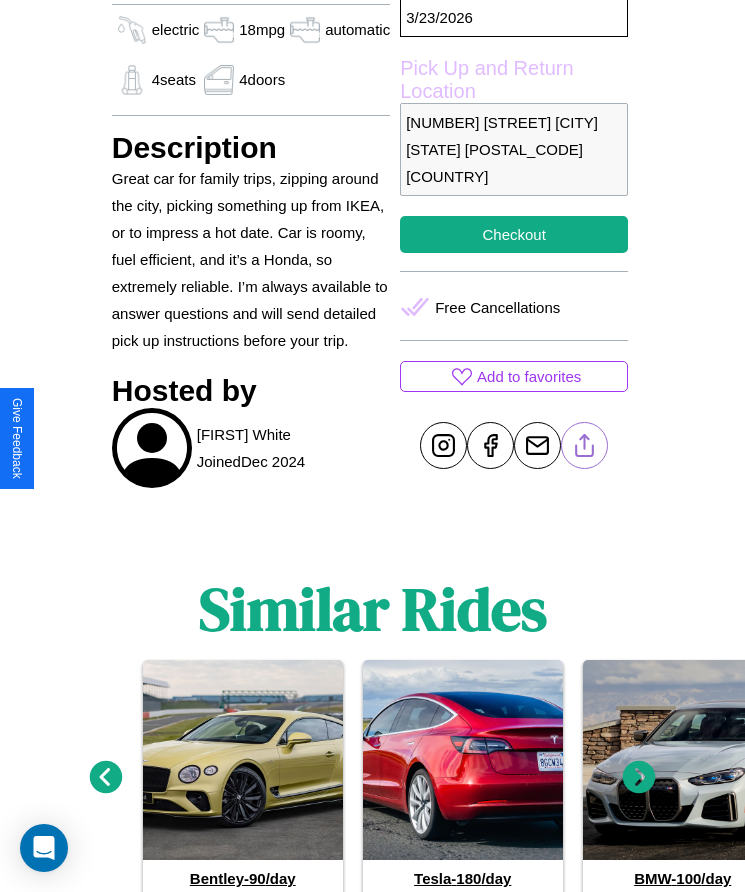 click 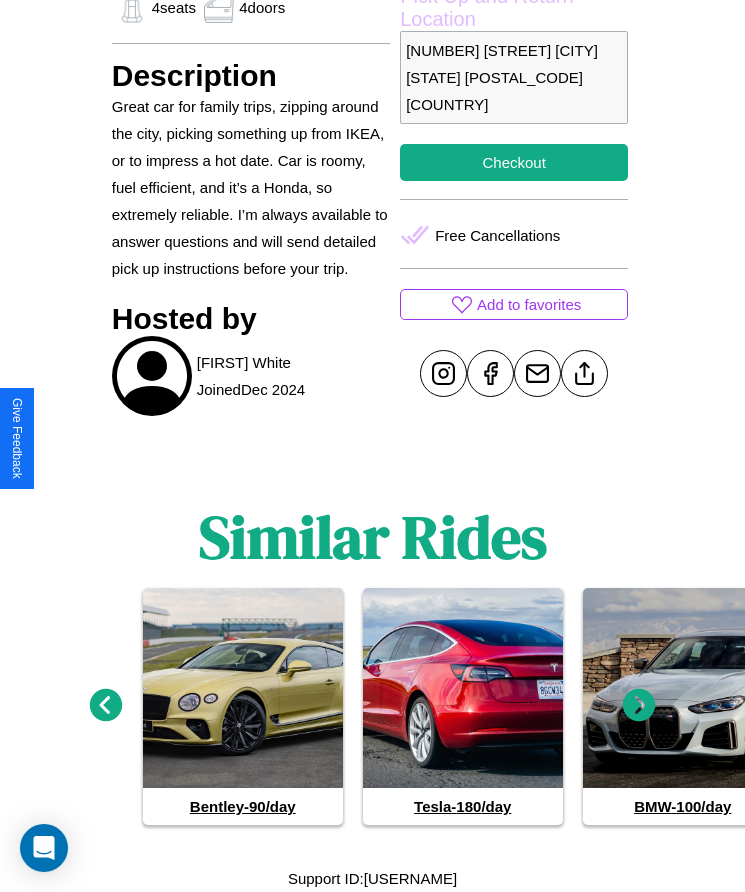 click 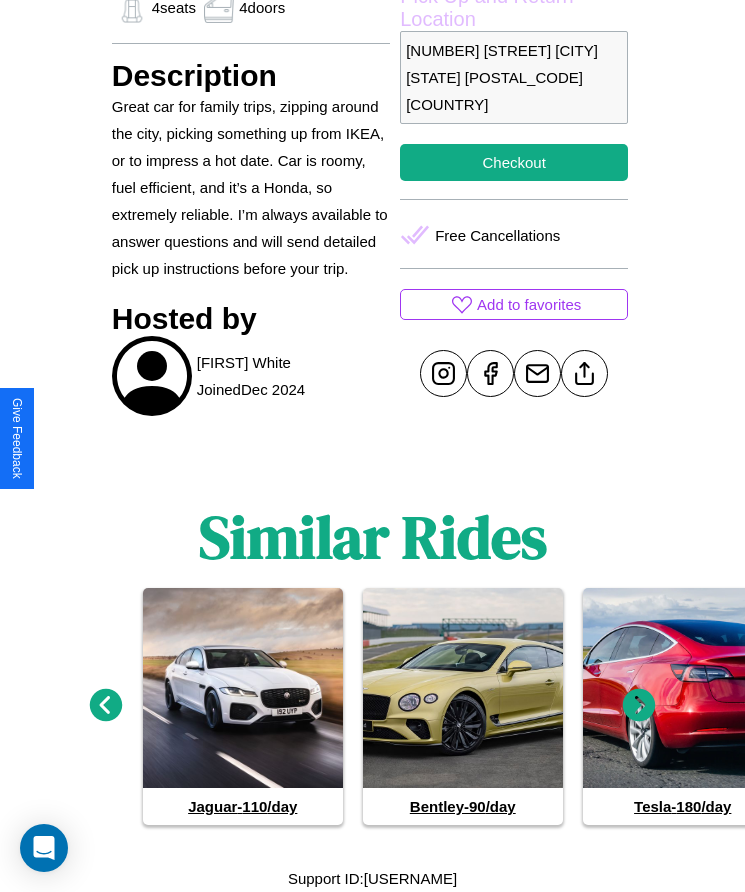 click 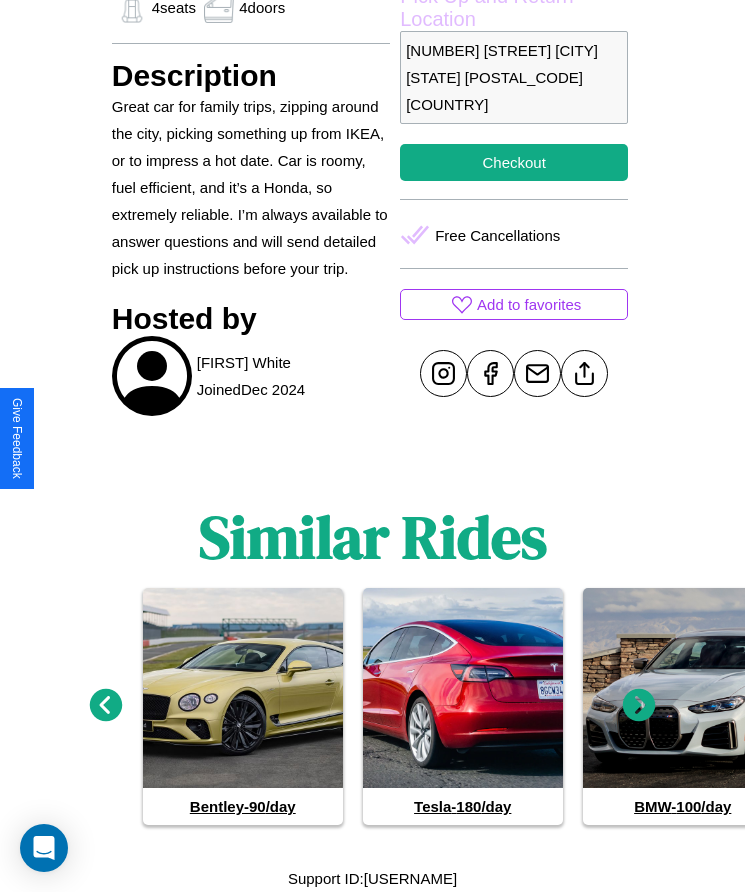 click 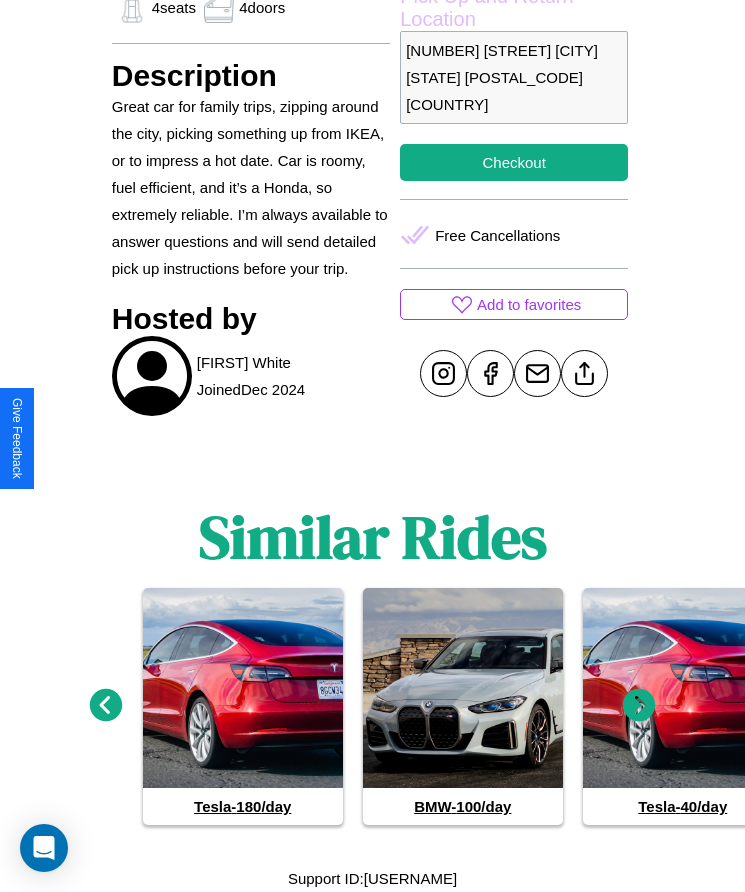 click 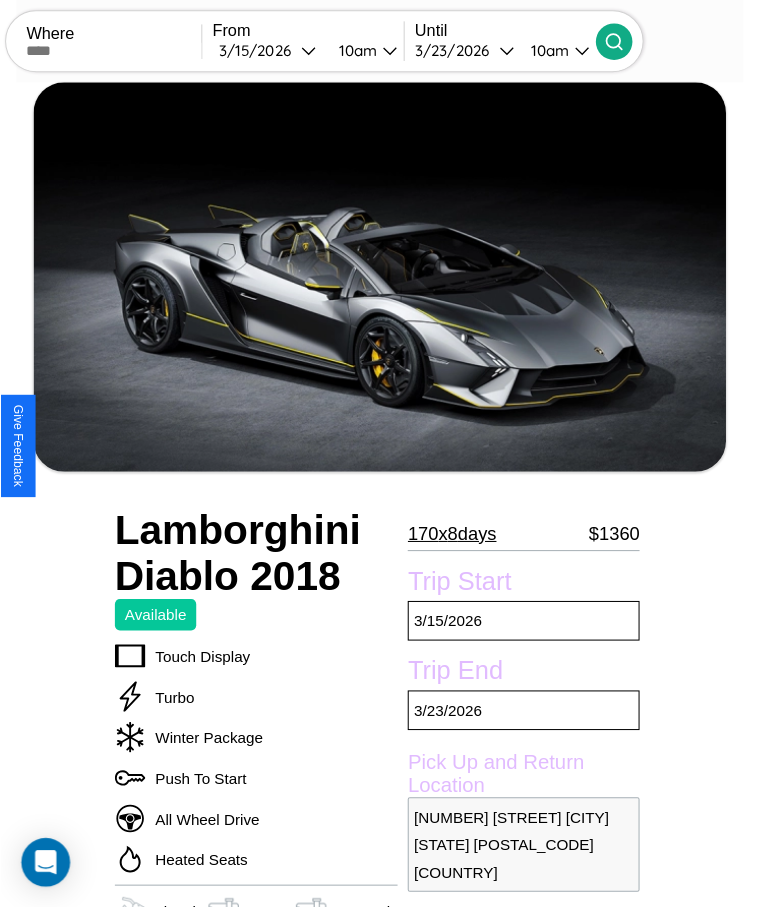 scroll, scrollTop: 612, scrollLeft: 0, axis: vertical 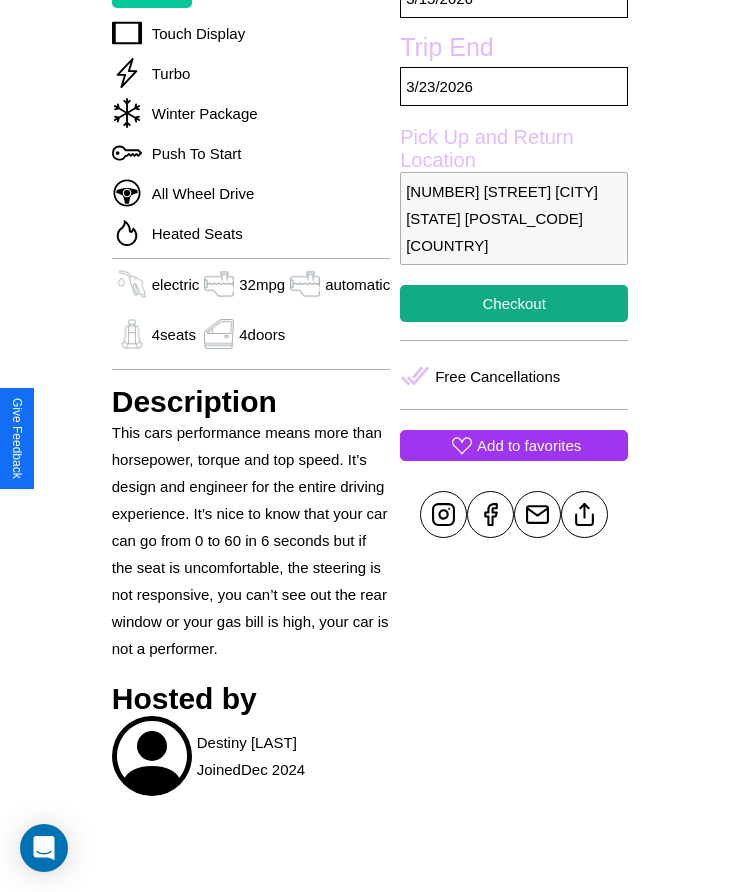 click on "Add to favorites" at bounding box center [529, 445] 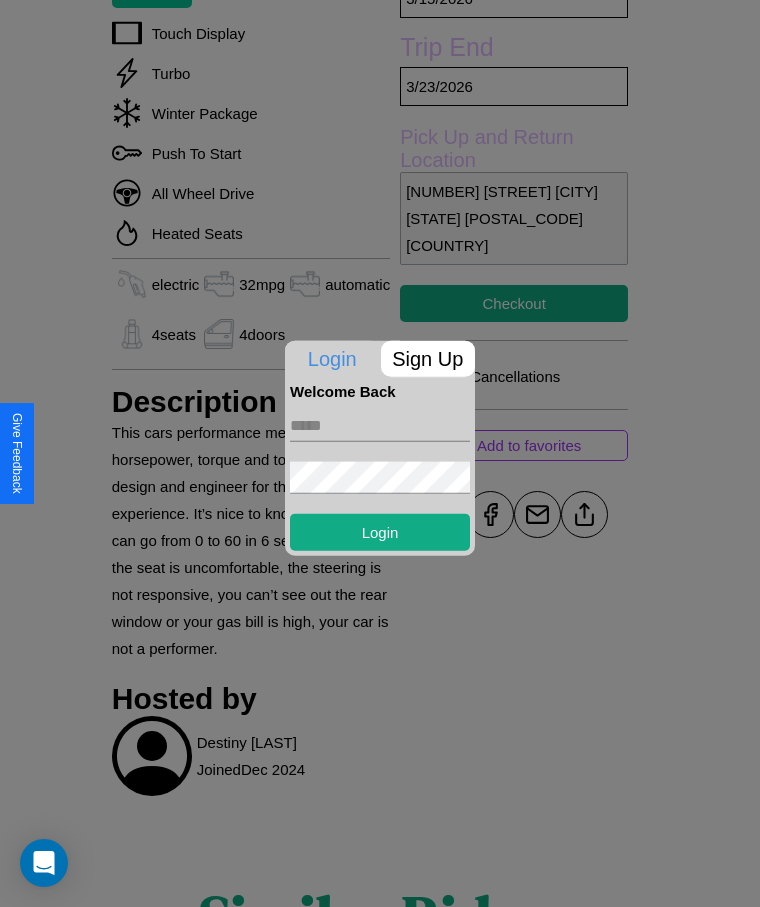 click on "Sign Up" at bounding box center (428, 358) 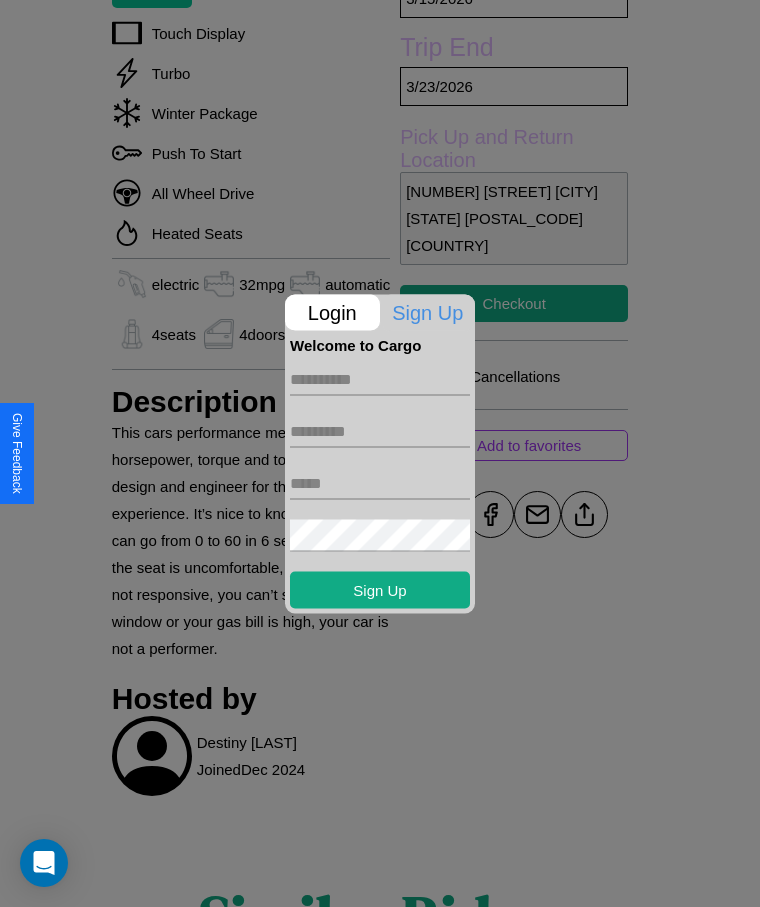 click at bounding box center [380, 379] 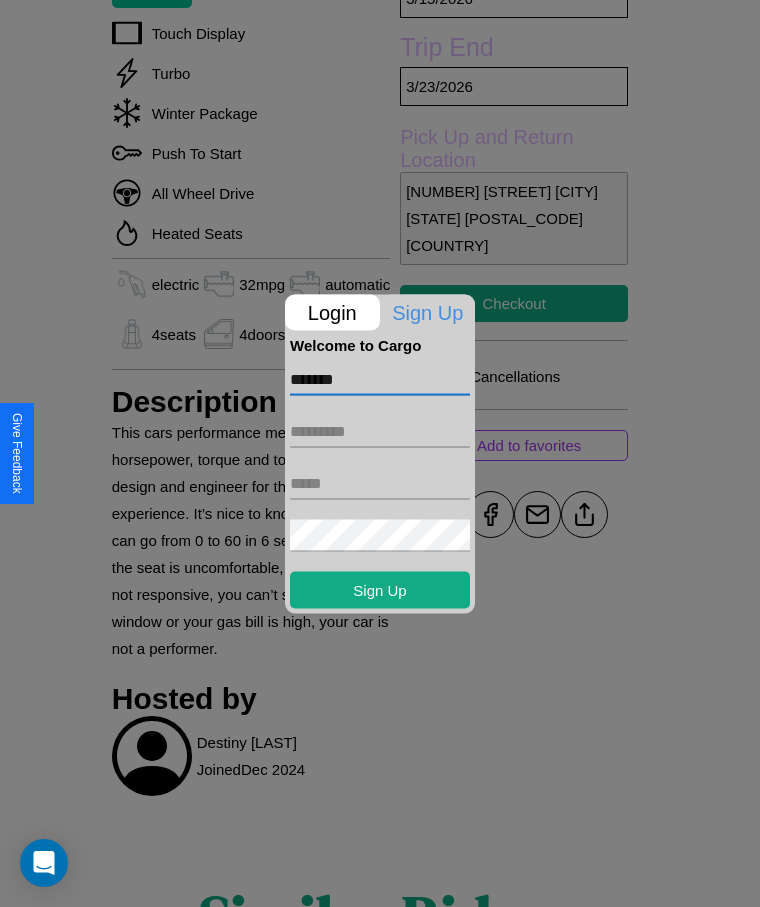 type on "*******" 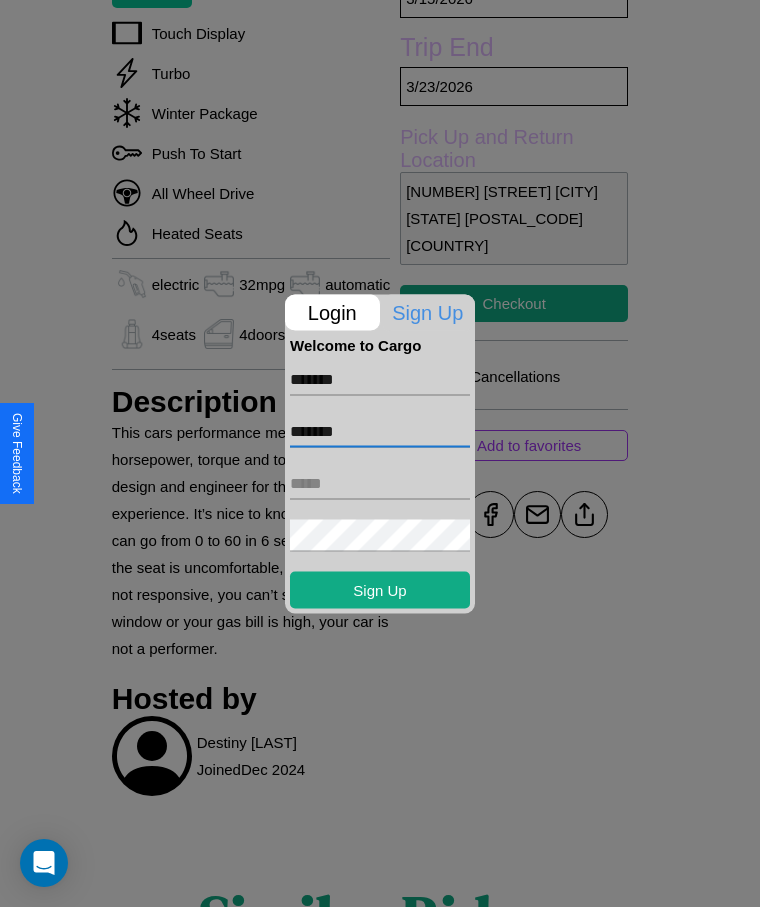 type on "*******" 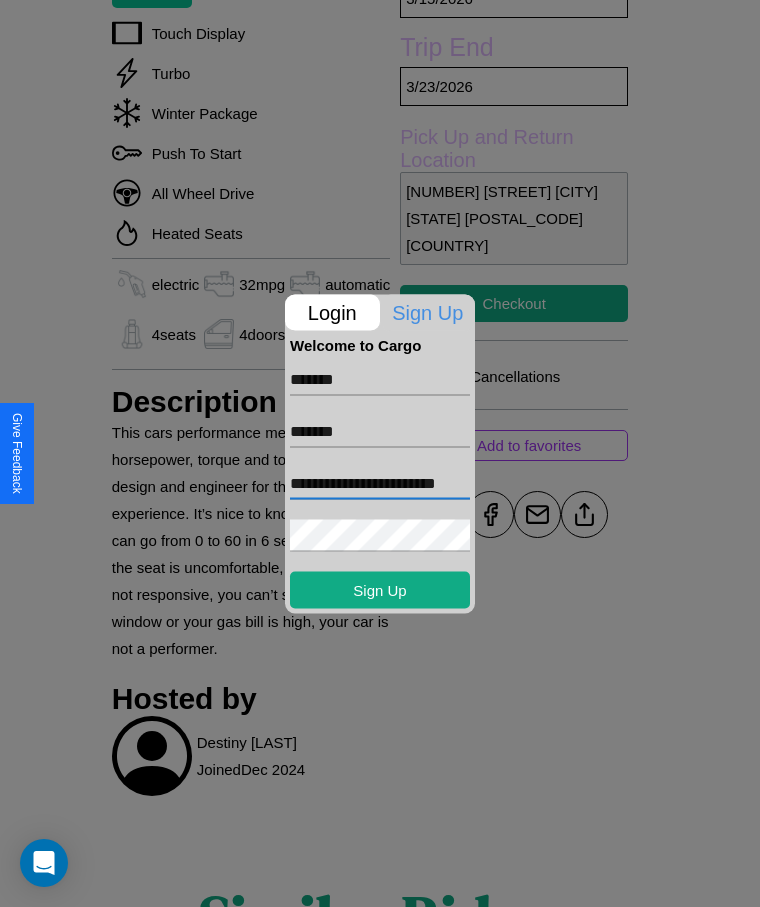 scroll, scrollTop: 0, scrollLeft: 32, axis: horizontal 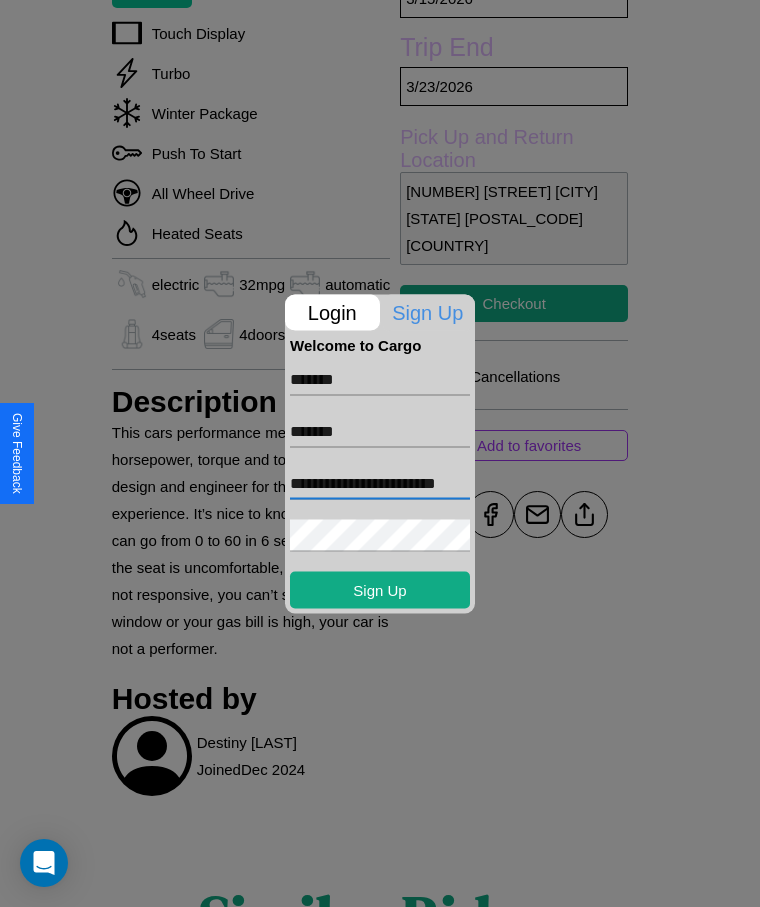 type on "**********" 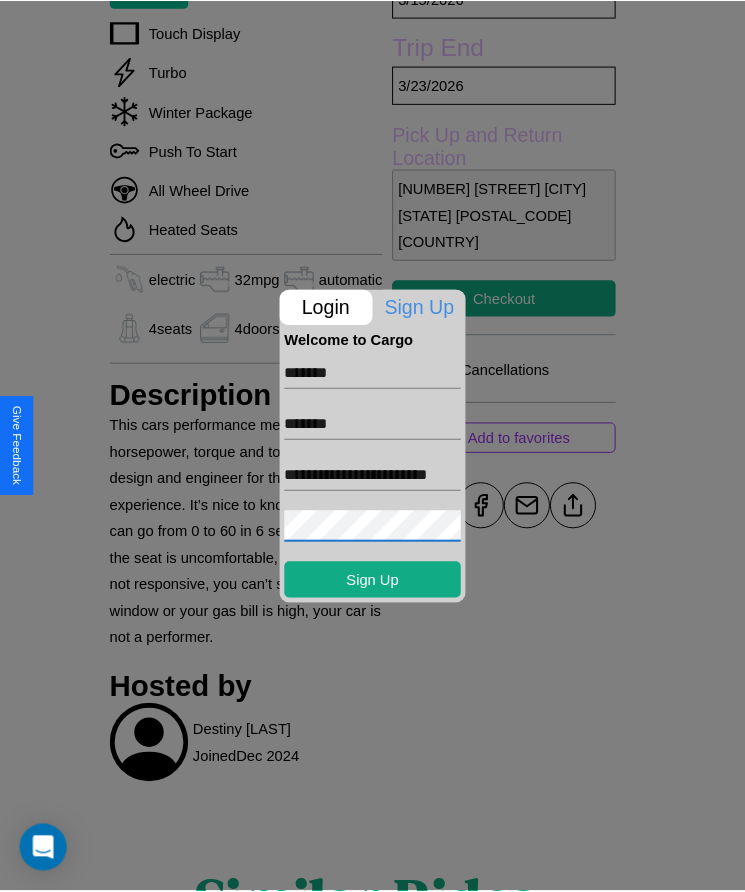 scroll, scrollTop: 0, scrollLeft: 0, axis: both 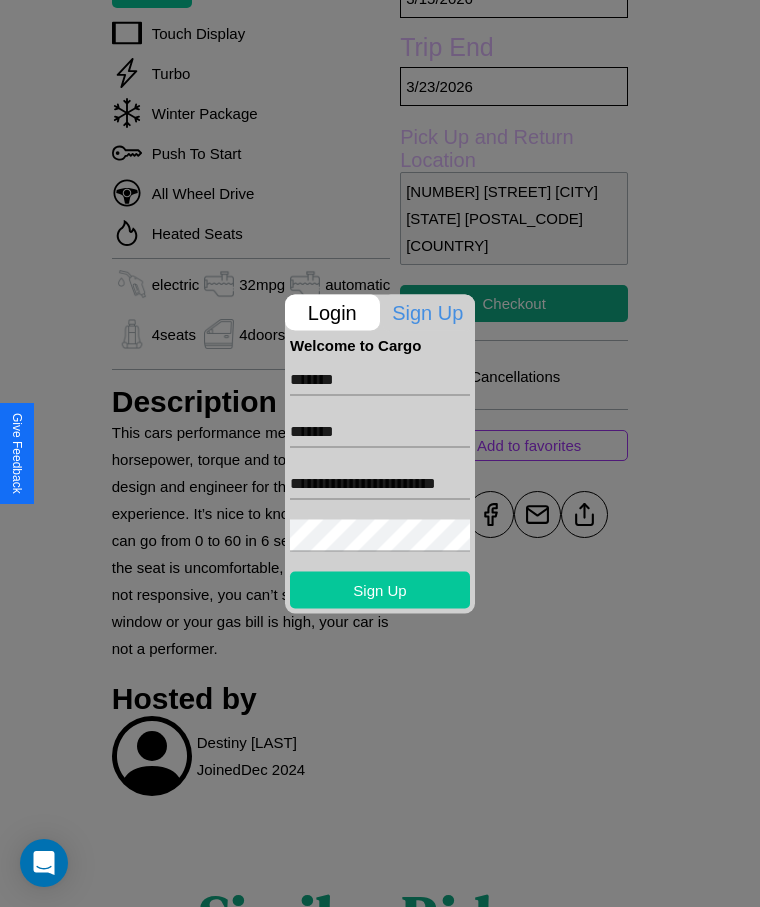 click on "Sign Up" at bounding box center (380, 589) 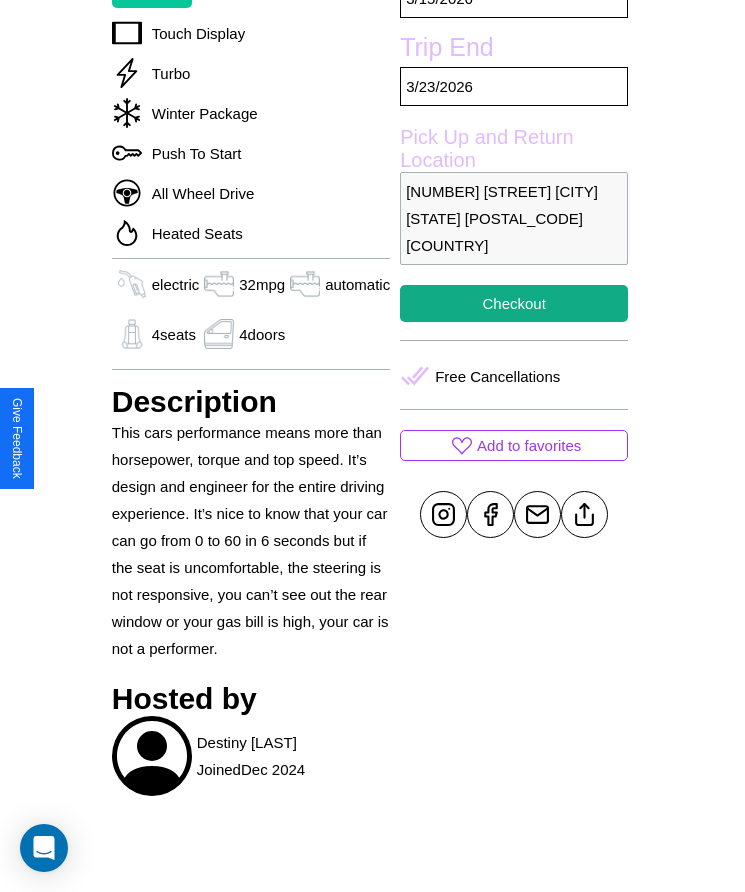 scroll, scrollTop: 612, scrollLeft: 0, axis: vertical 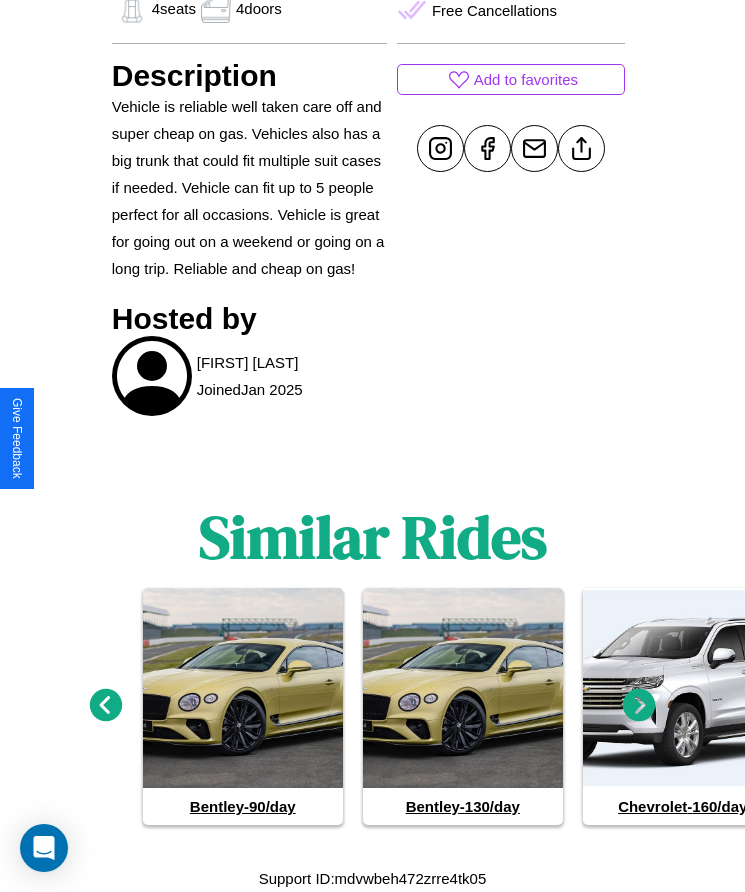 click 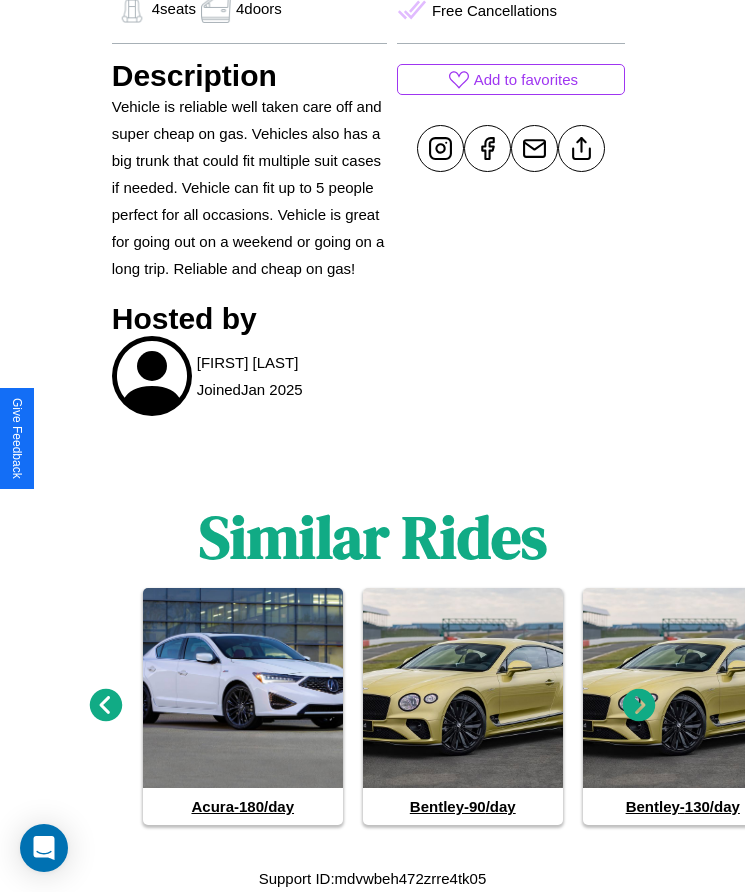 click 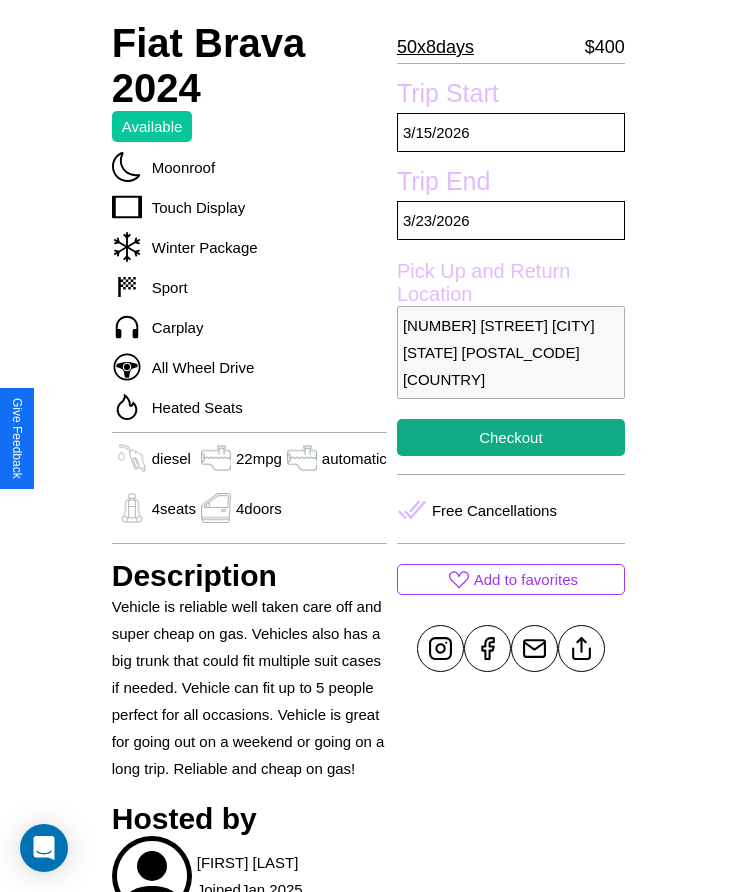 scroll, scrollTop: 540, scrollLeft: 0, axis: vertical 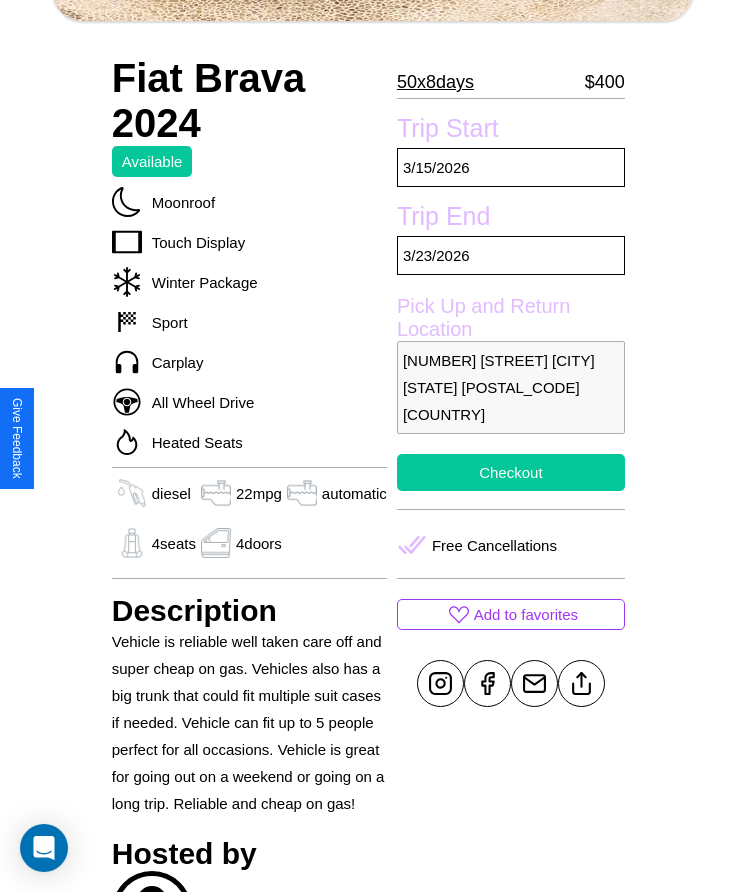 click on "Checkout" at bounding box center [511, 472] 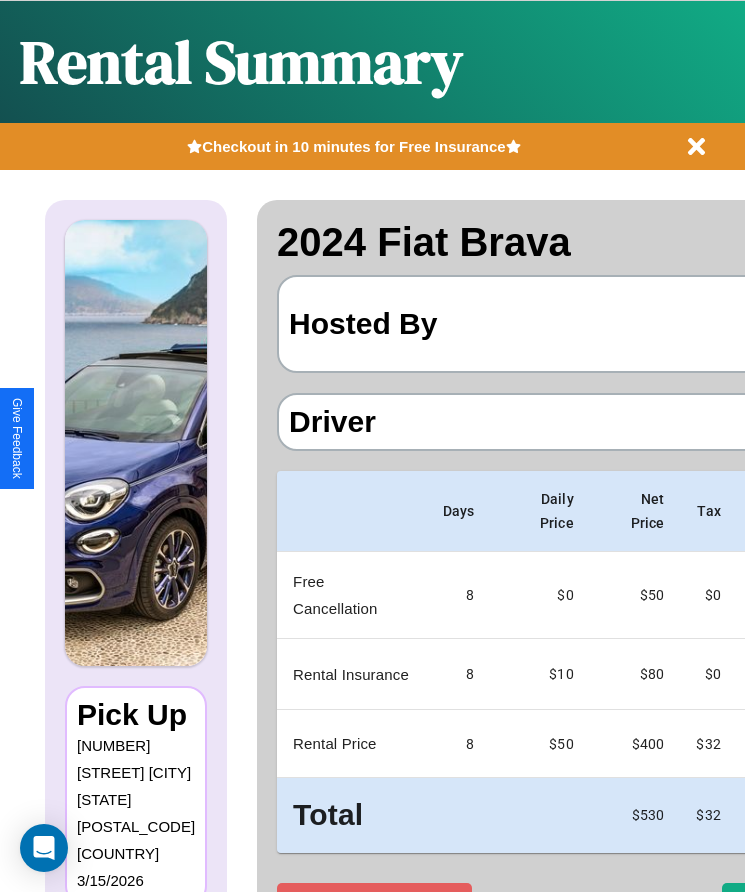 scroll, scrollTop: 0, scrollLeft: 118, axis: horizontal 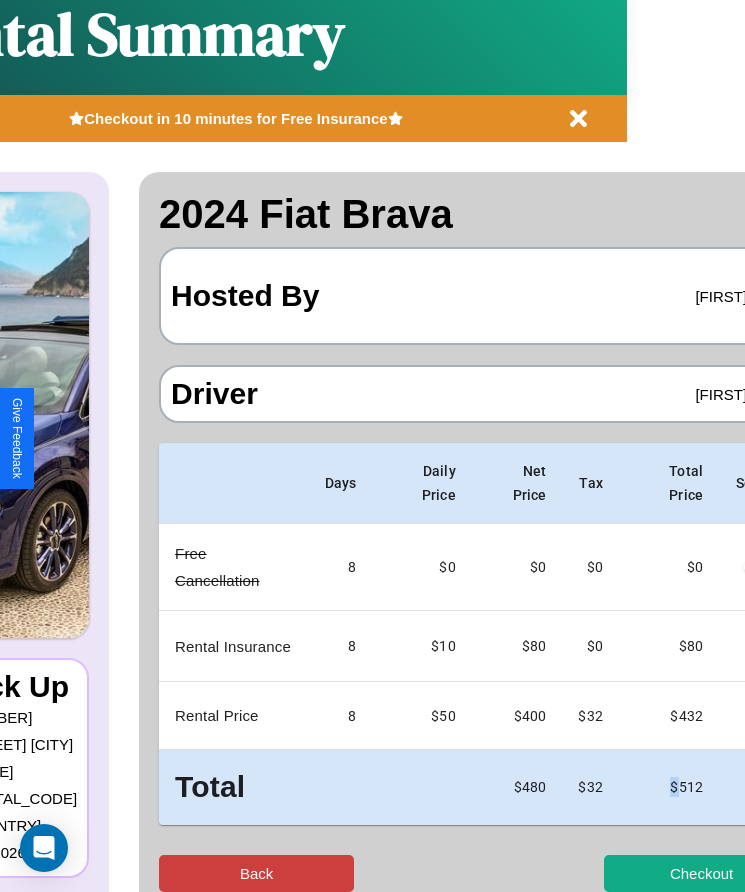 click on "Back" at bounding box center (256, 873) 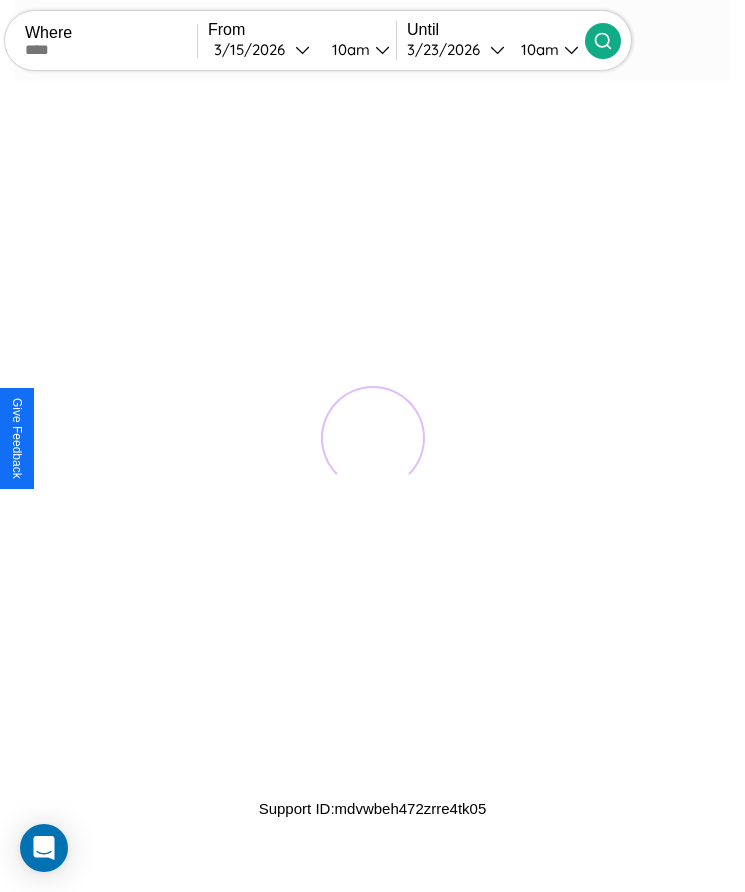 scroll, scrollTop: 0, scrollLeft: 0, axis: both 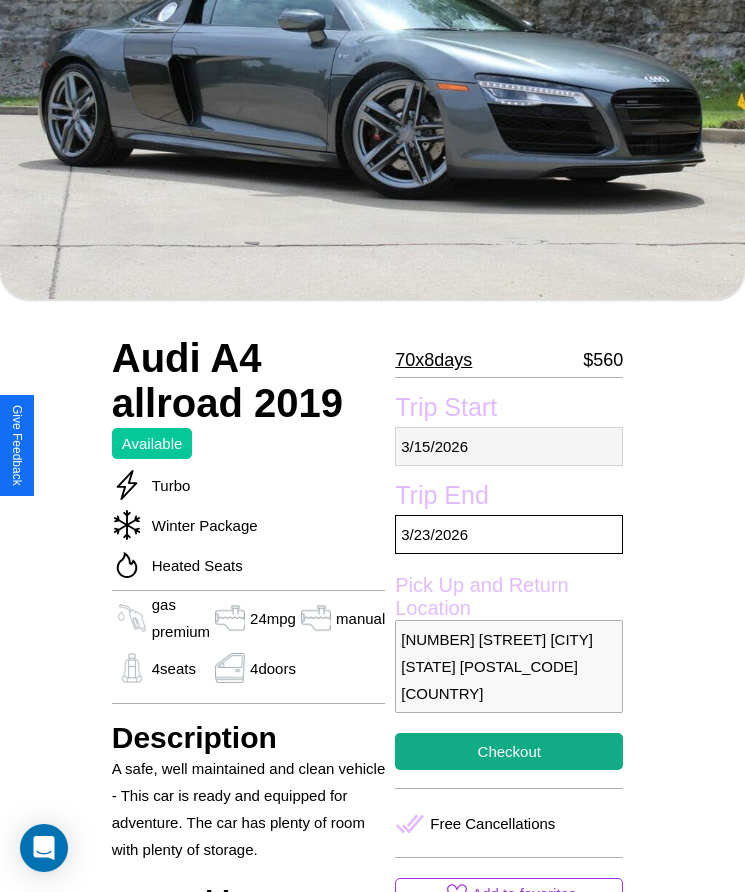 click on "[DATE]" at bounding box center [509, 446] 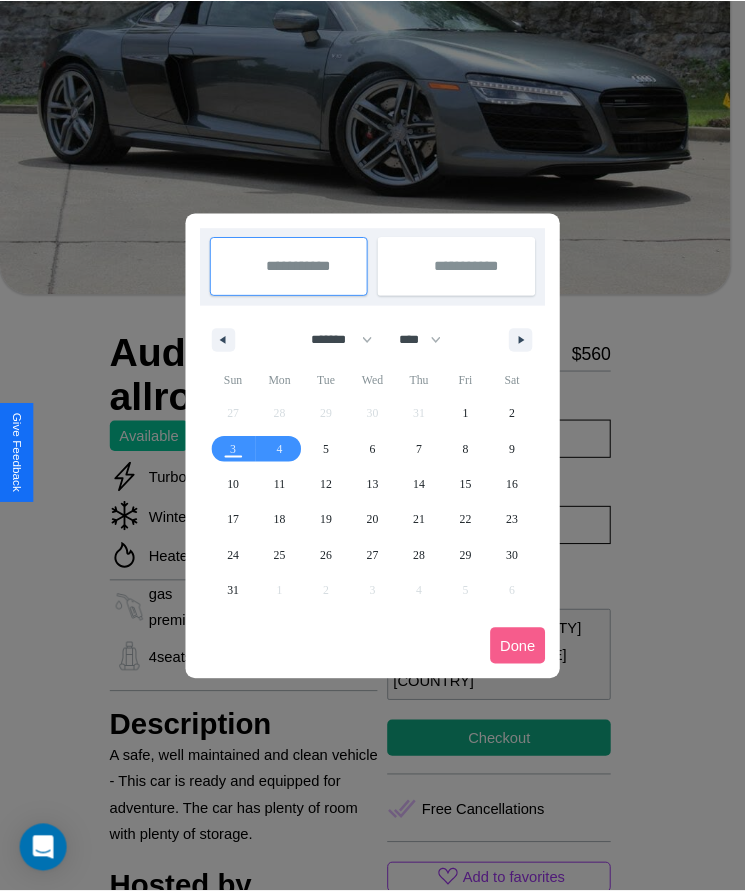 scroll, scrollTop: 0, scrollLeft: 0, axis: both 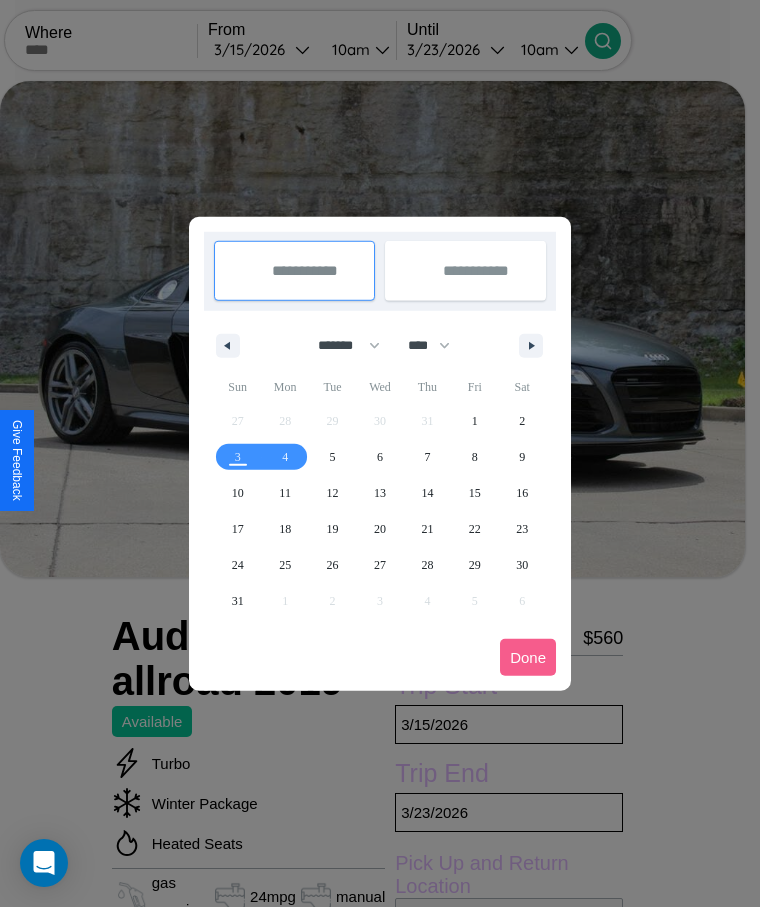 click at bounding box center [380, 453] 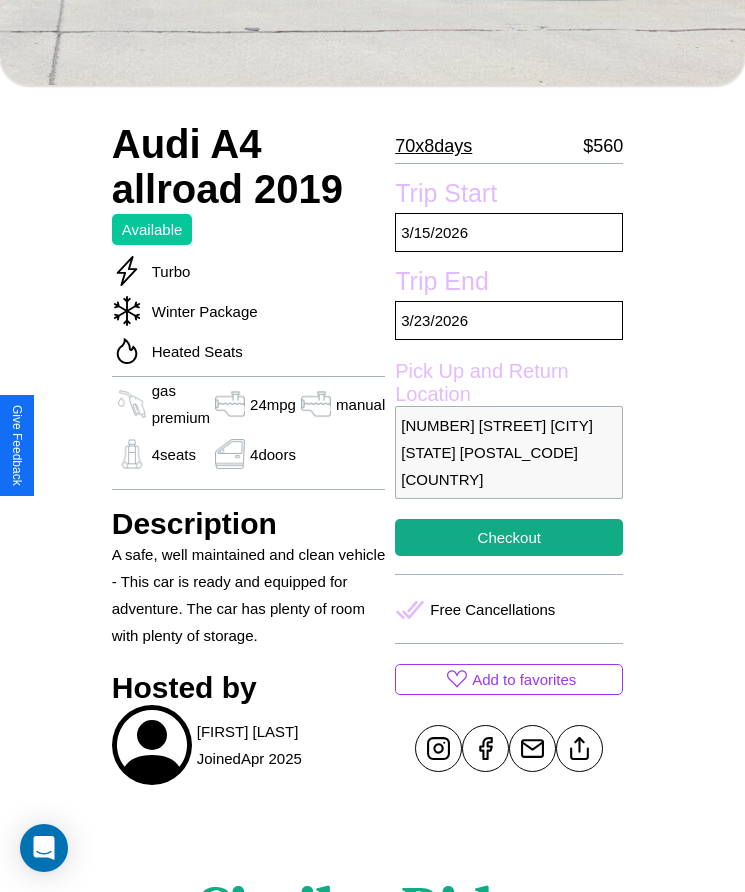 scroll, scrollTop: 556, scrollLeft: 0, axis: vertical 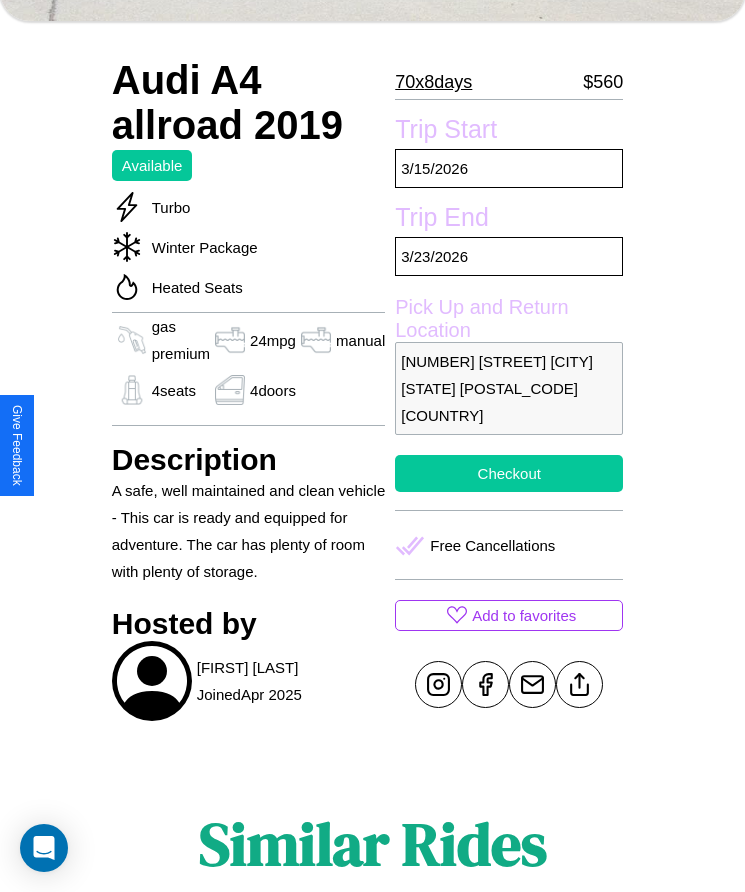 click on "Checkout" at bounding box center [509, 473] 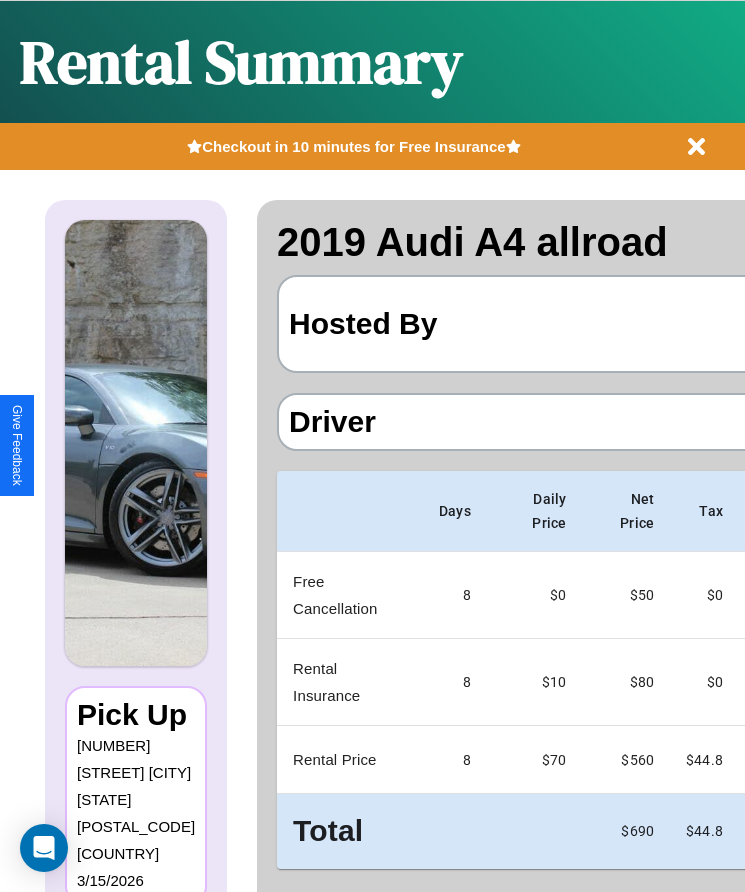 scroll, scrollTop: 0, scrollLeft: 118, axis: horizontal 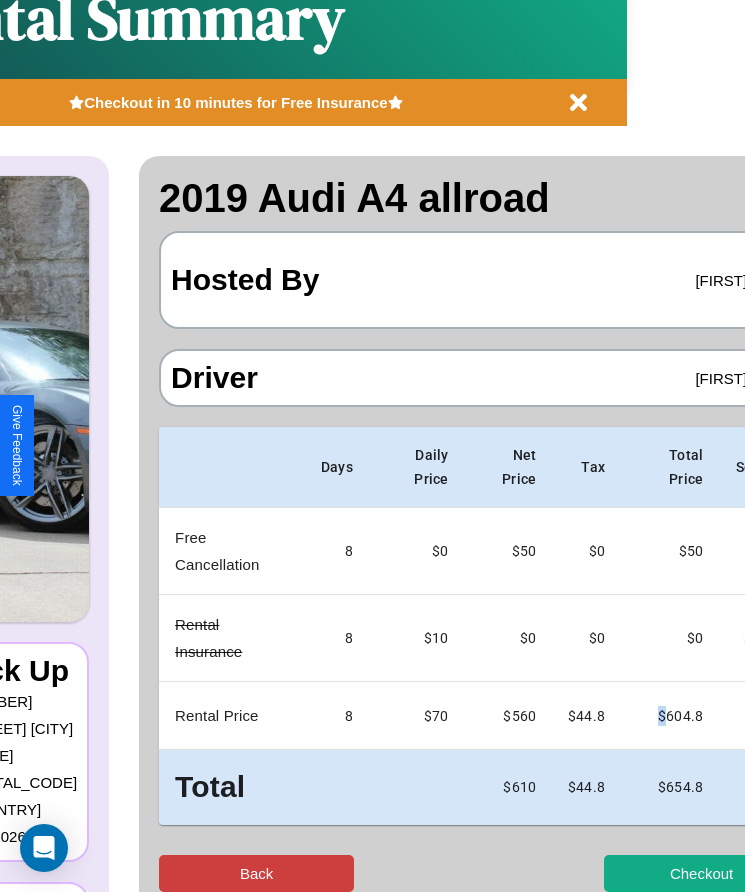 click on "Back" at bounding box center [256, 873] 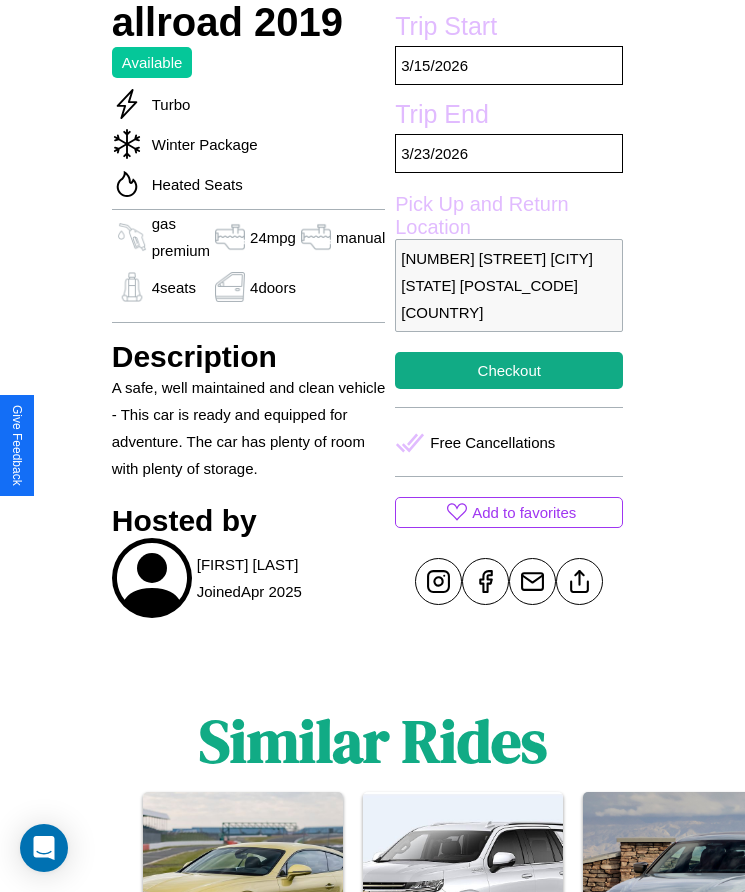 scroll, scrollTop: 698, scrollLeft: 0, axis: vertical 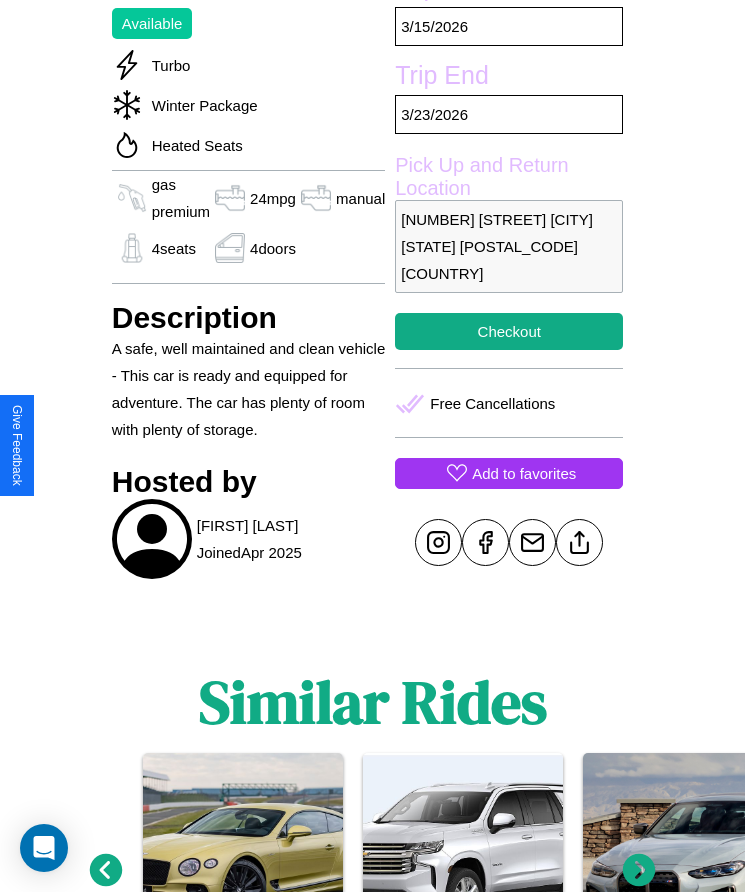 click on "Add to favorites" at bounding box center (524, 473) 